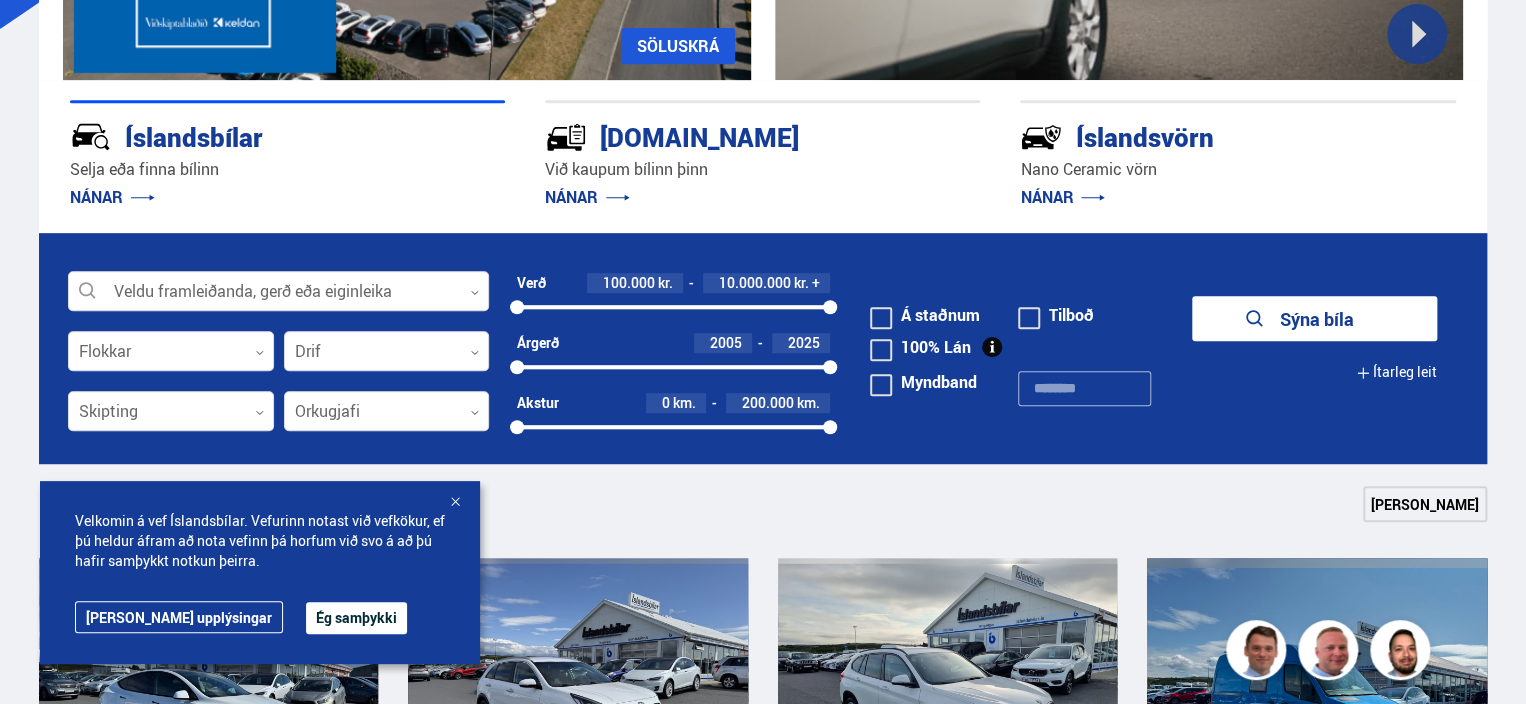 scroll, scrollTop: 500, scrollLeft: 0, axis: vertical 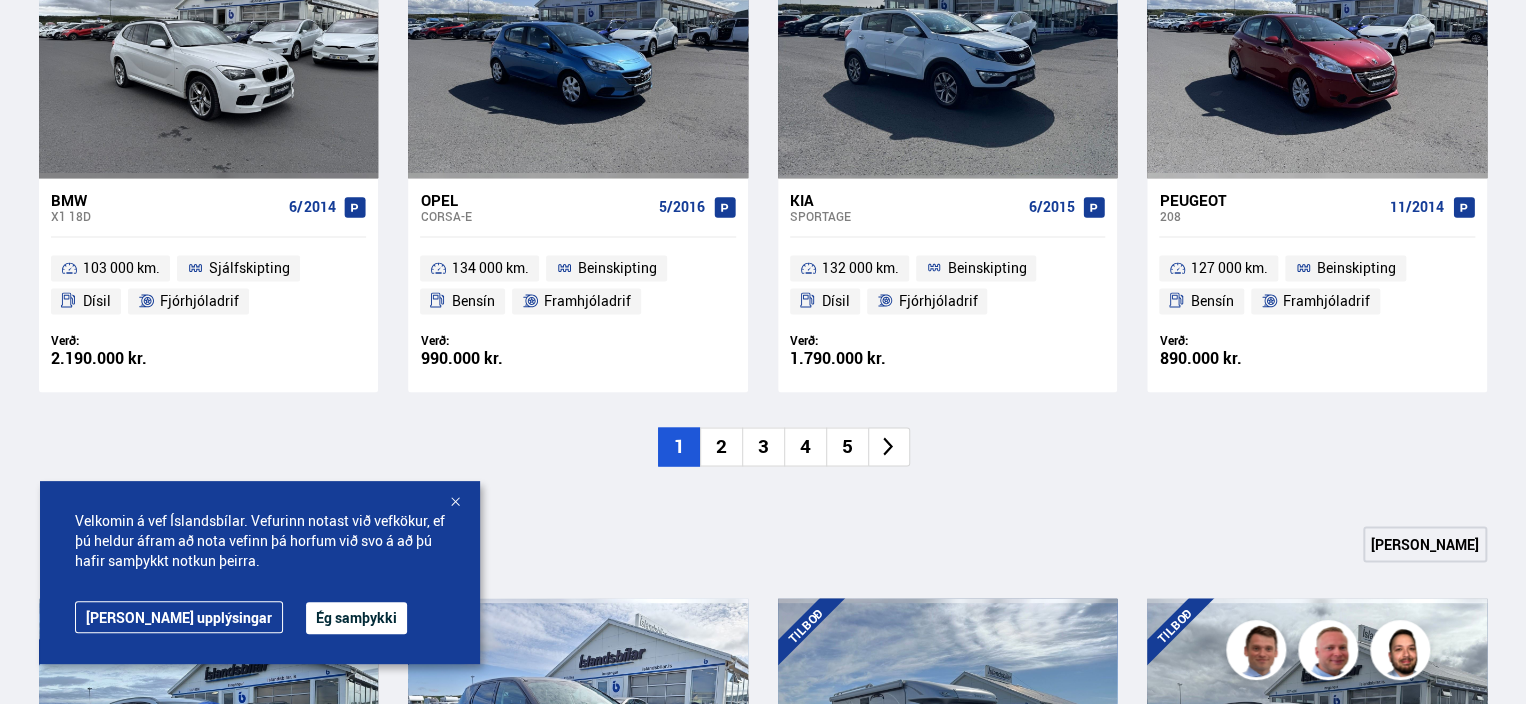 click at bounding box center (455, 503) 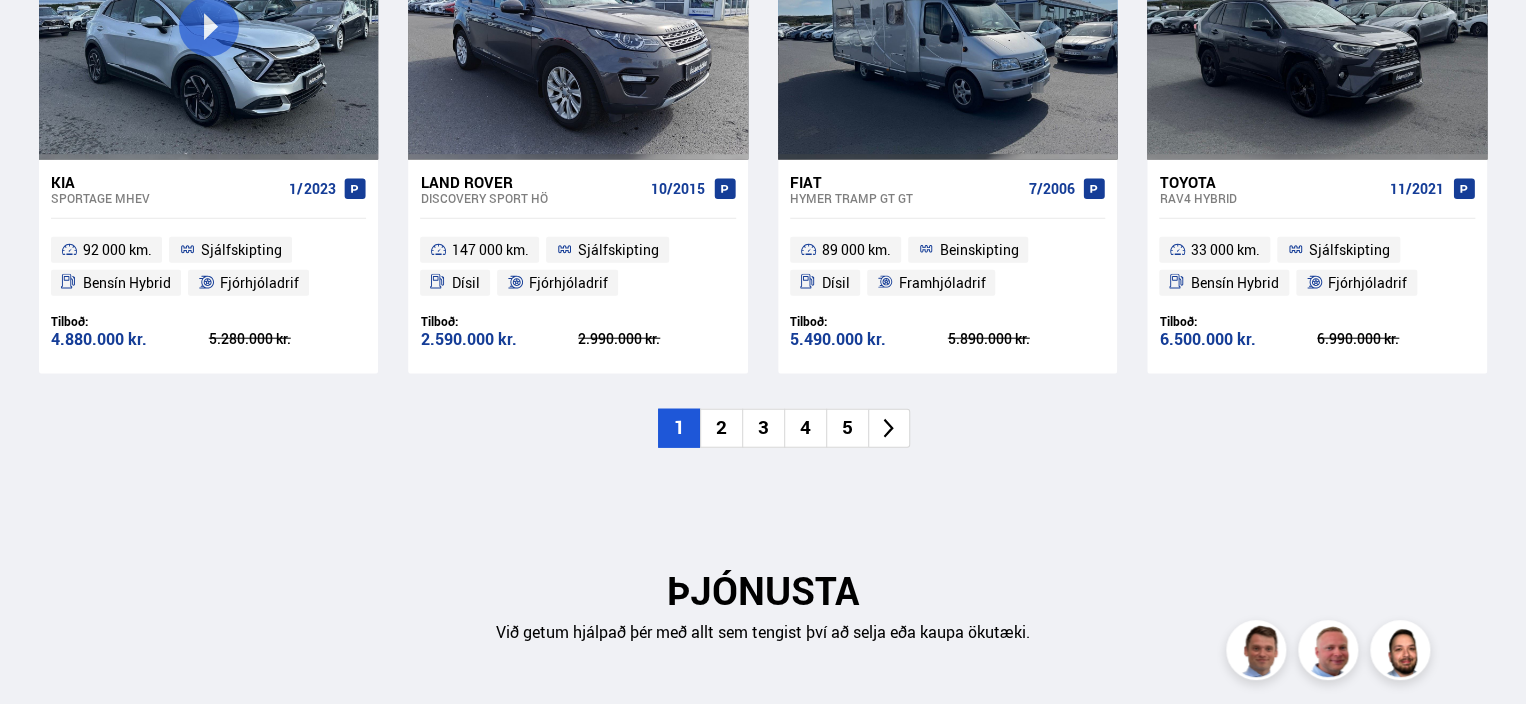 scroll, scrollTop: 2300, scrollLeft: 0, axis: vertical 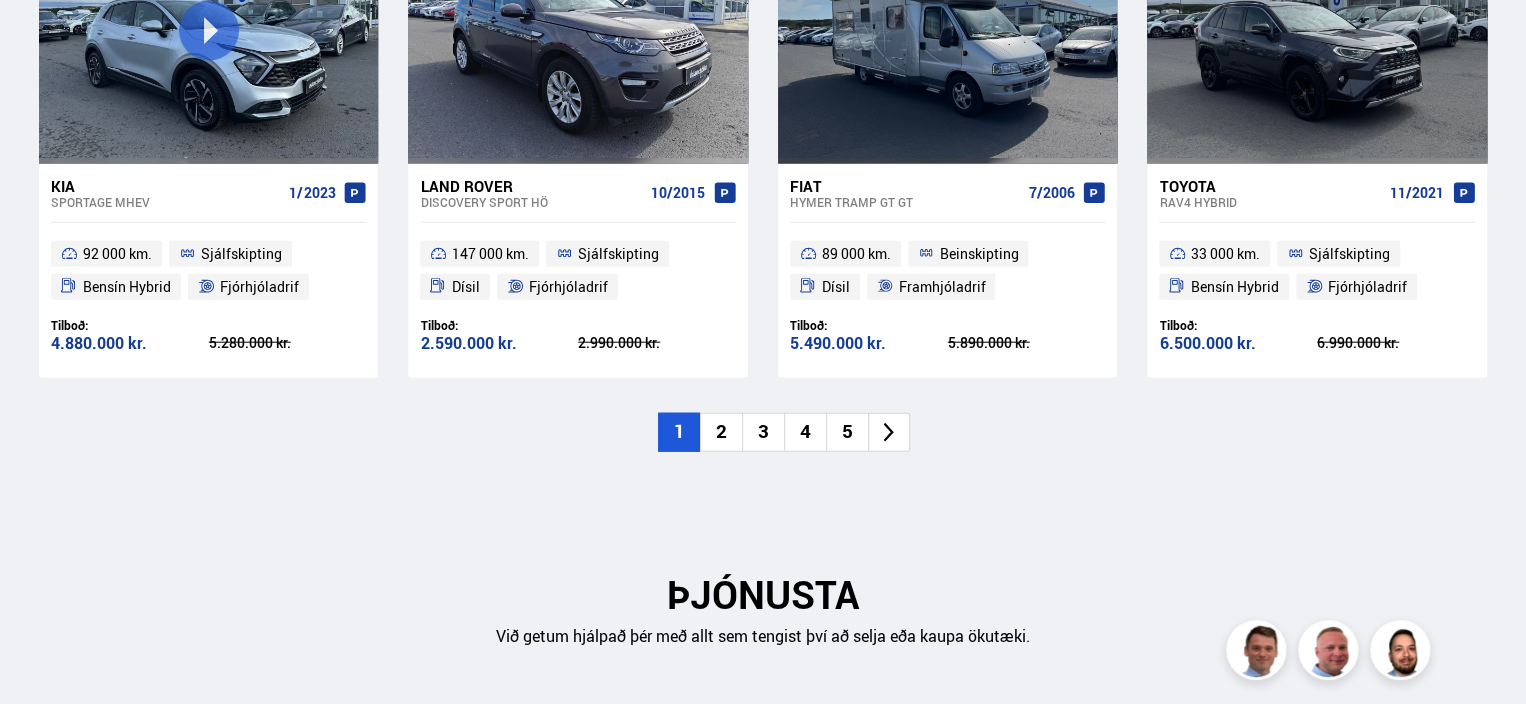click on "2" at bounding box center [721, 432] 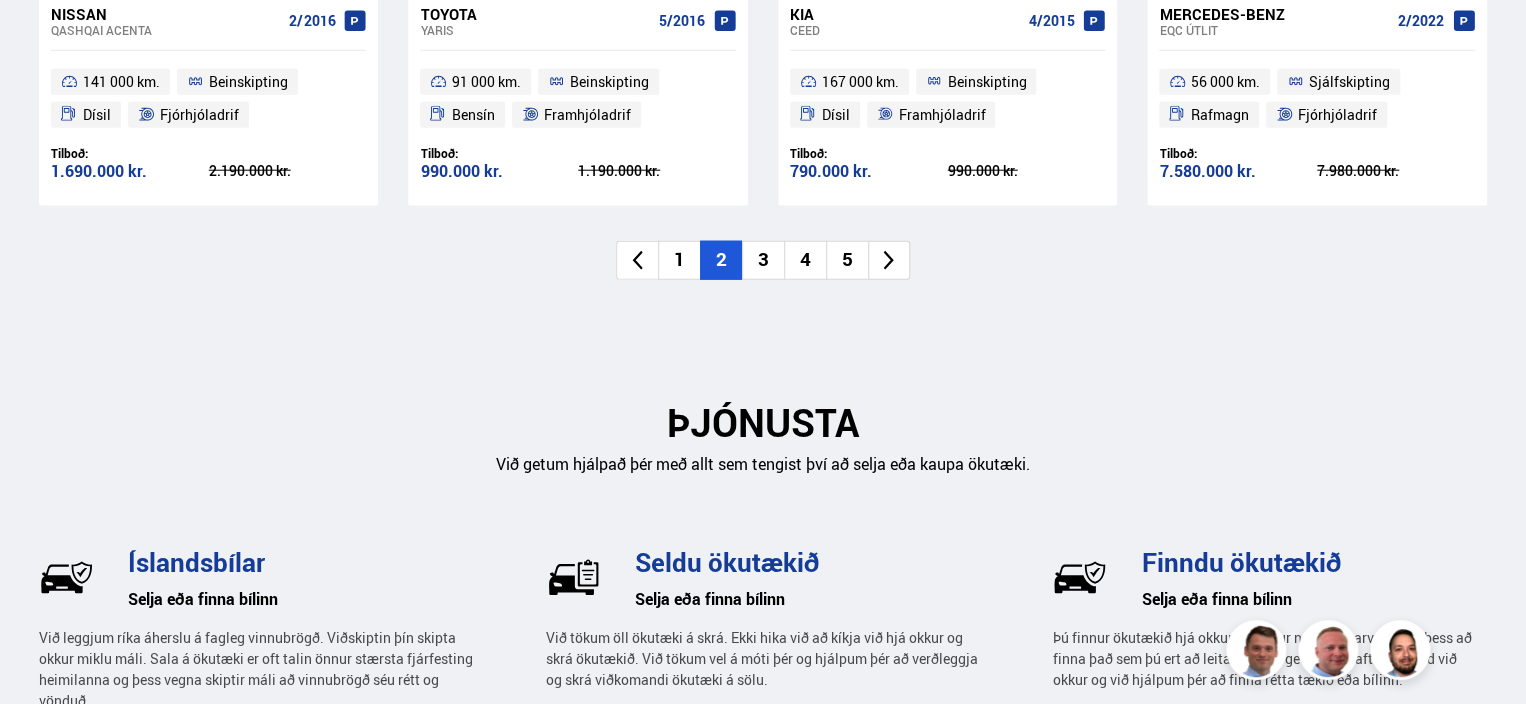 scroll, scrollTop: 2400, scrollLeft: 0, axis: vertical 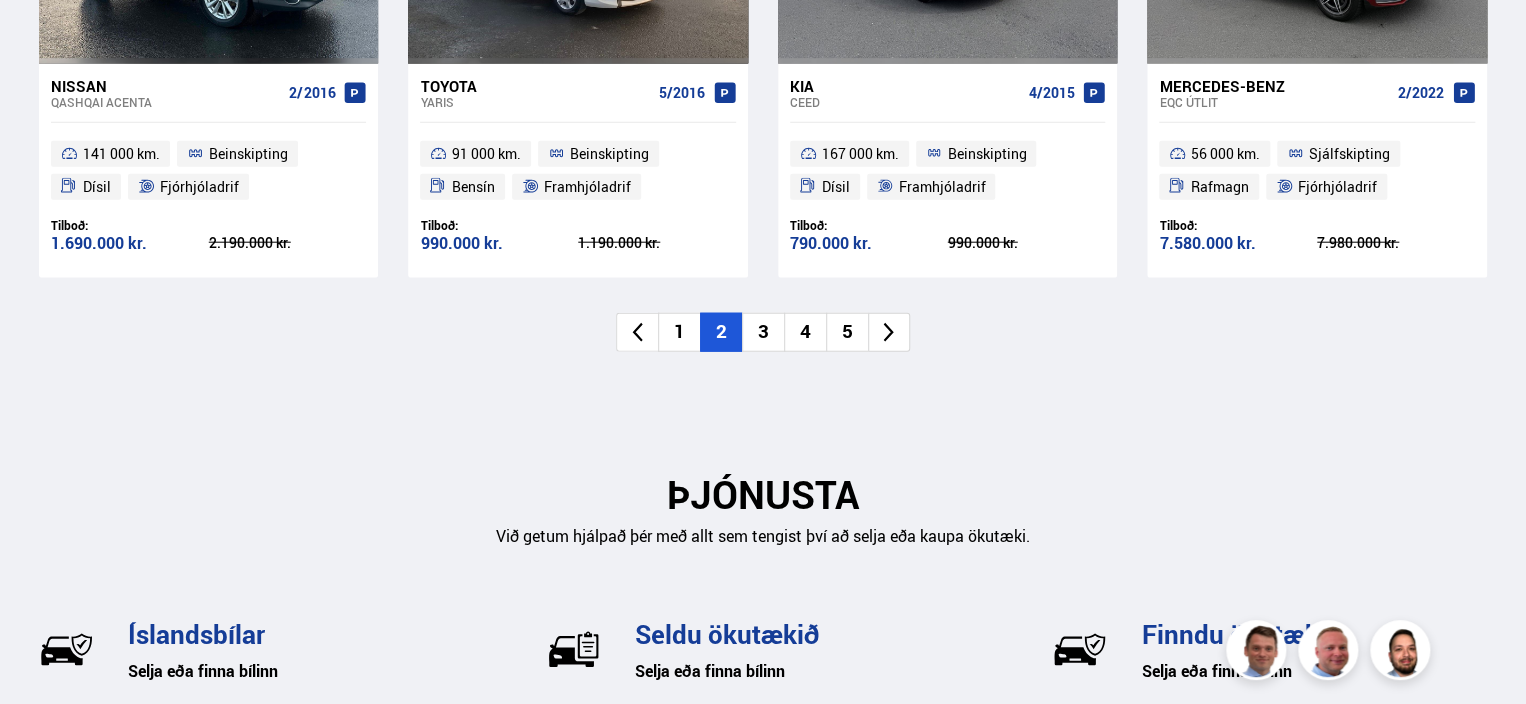 click on "3" at bounding box center [763, 332] 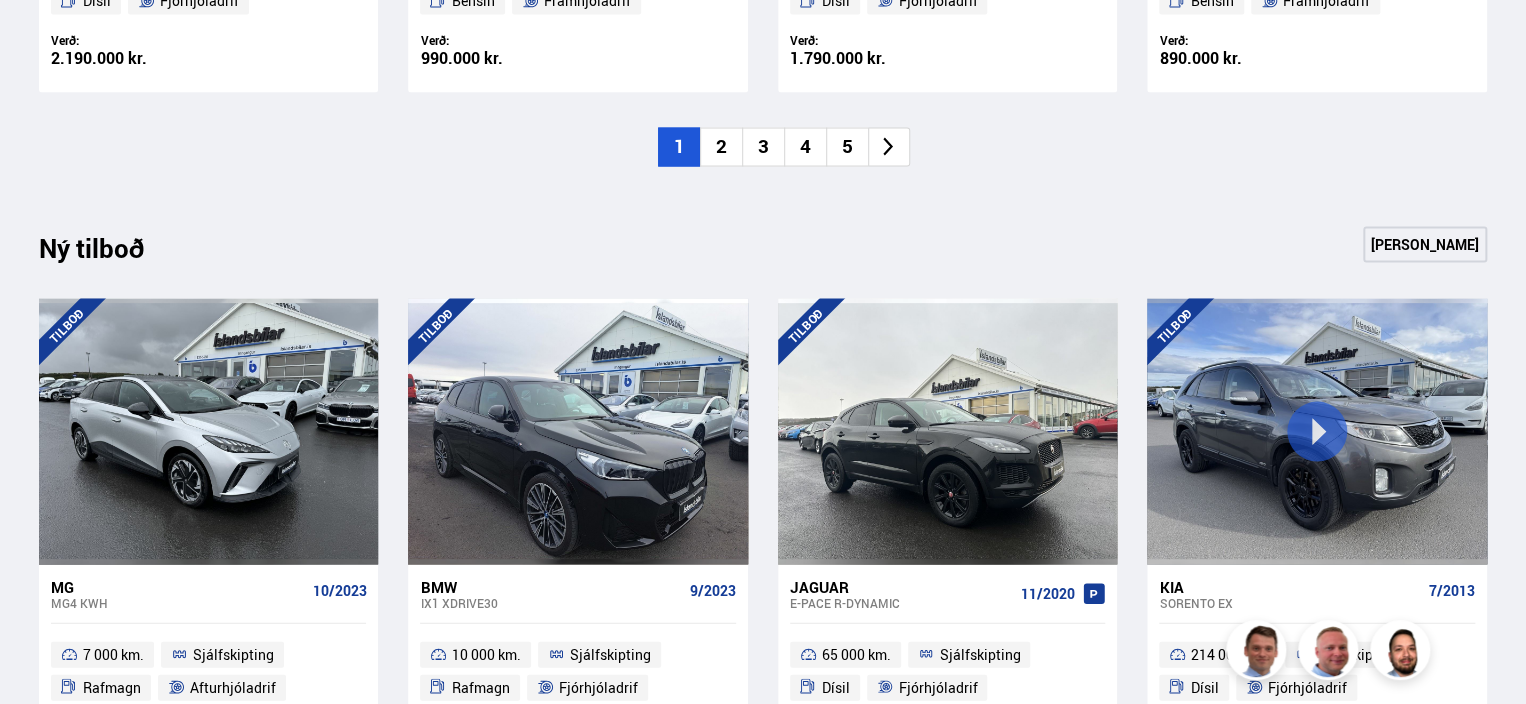 scroll, scrollTop: 2000, scrollLeft: 0, axis: vertical 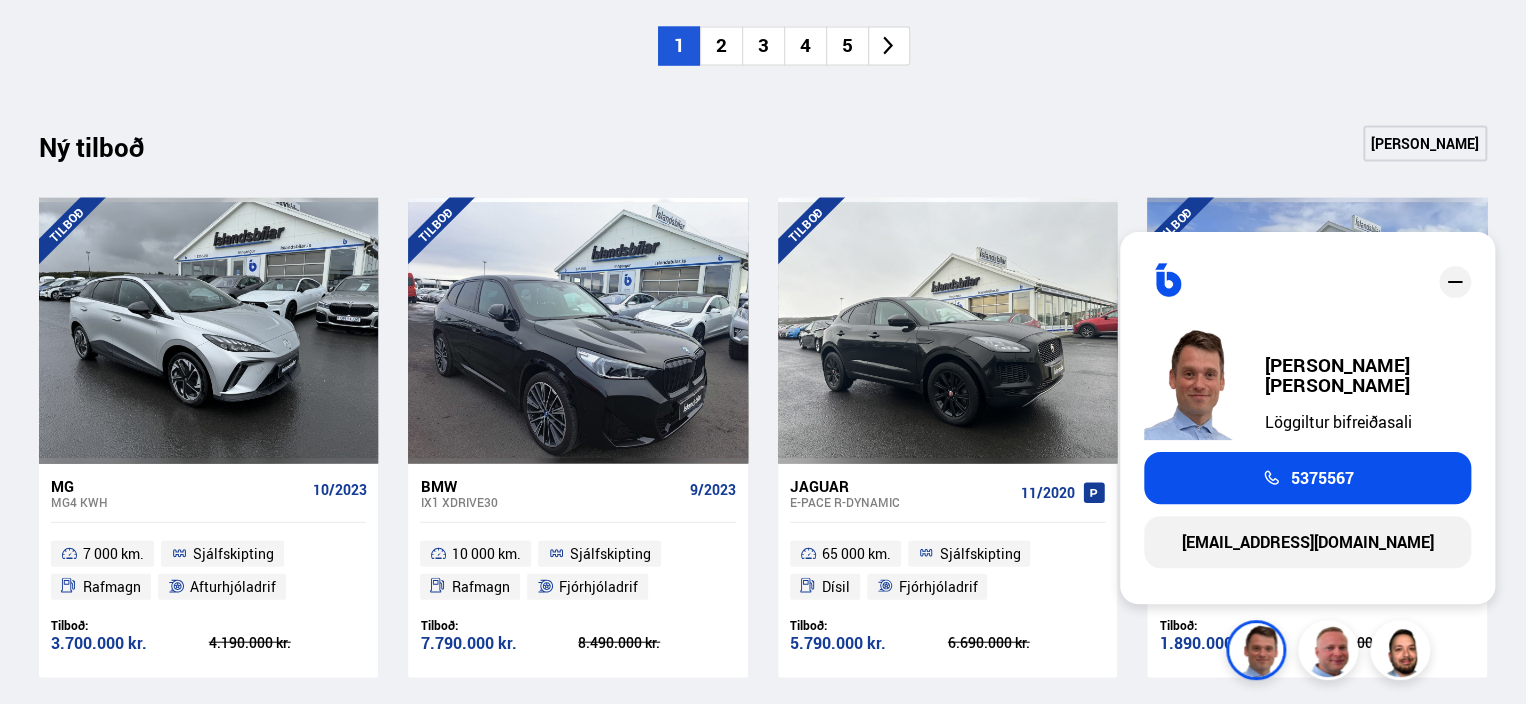 click 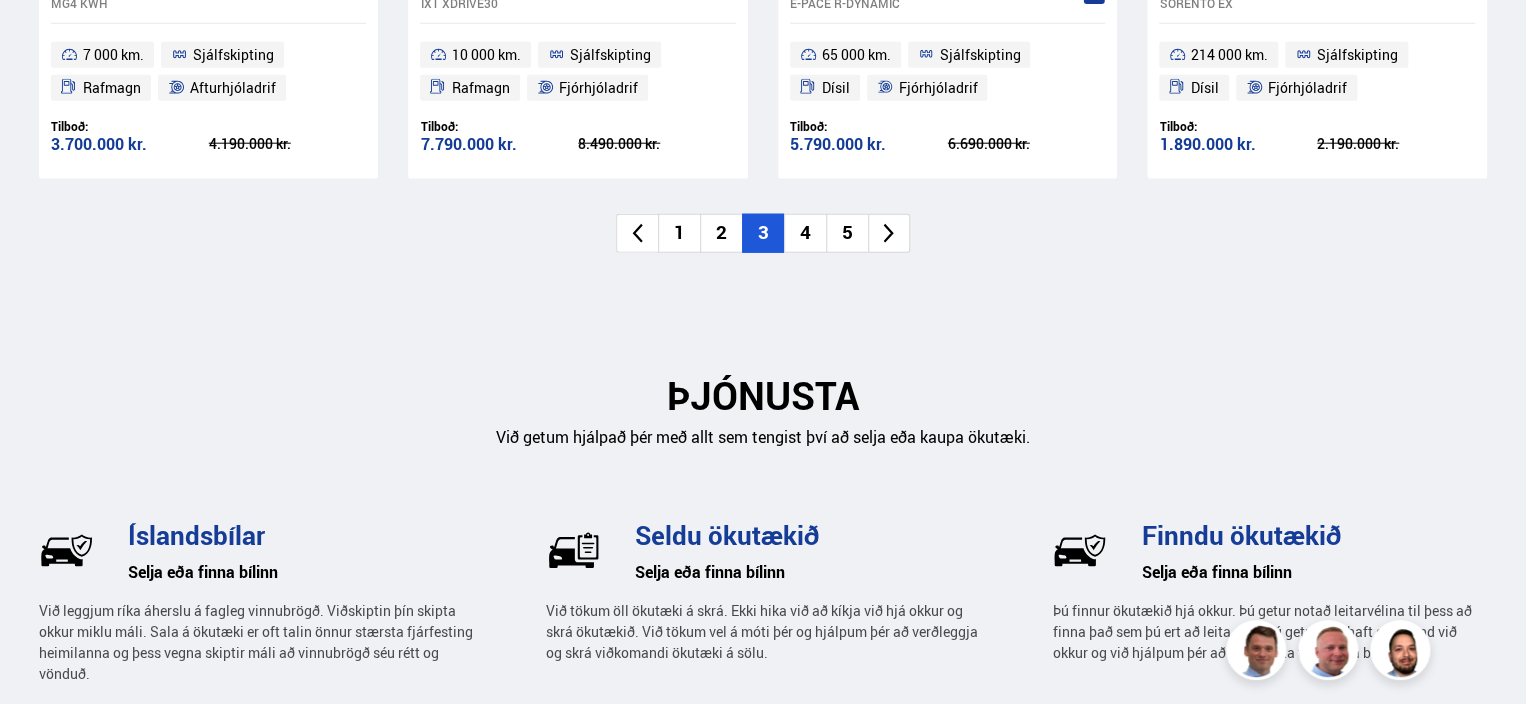 scroll, scrollTop: 2500, scrollLeft: 0, axis: vertical 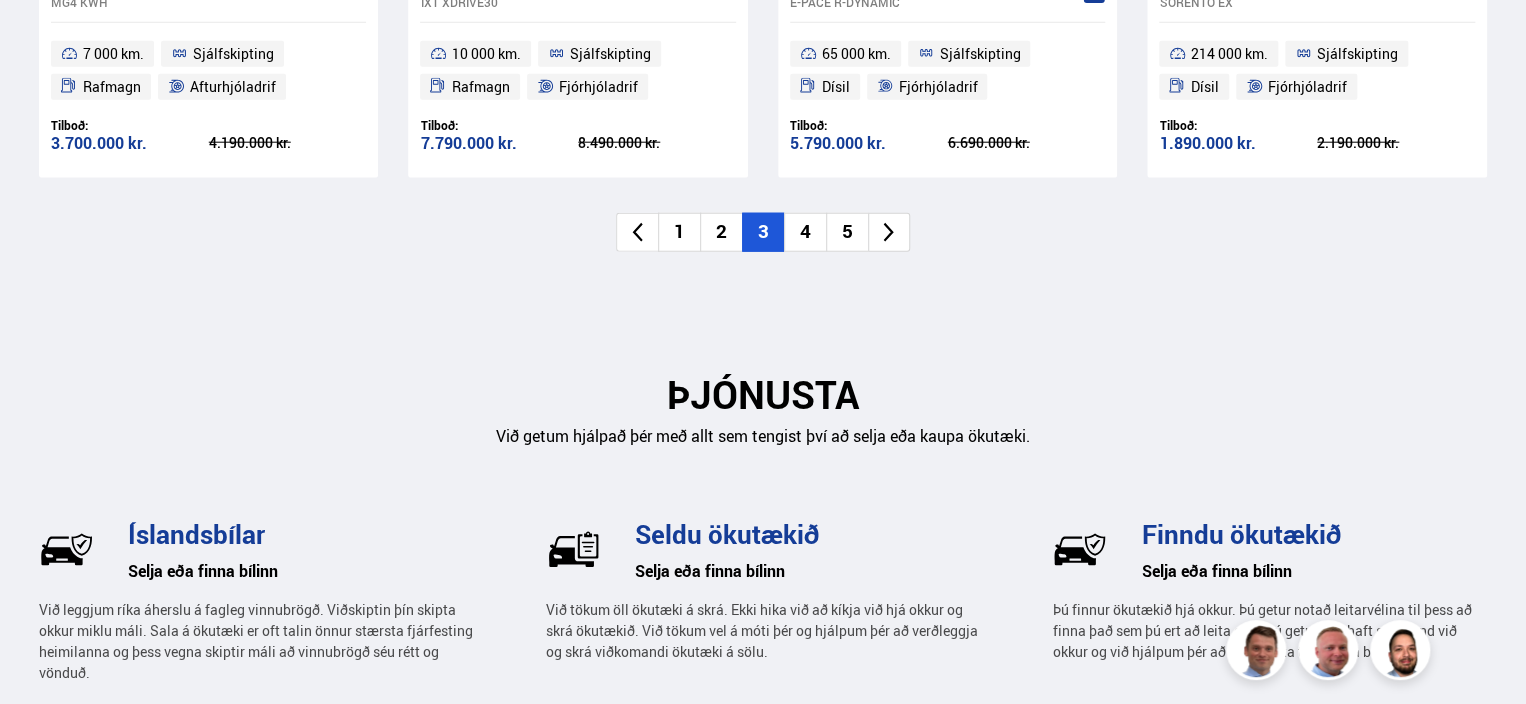 click on "4" at bounding box center (805, 232) 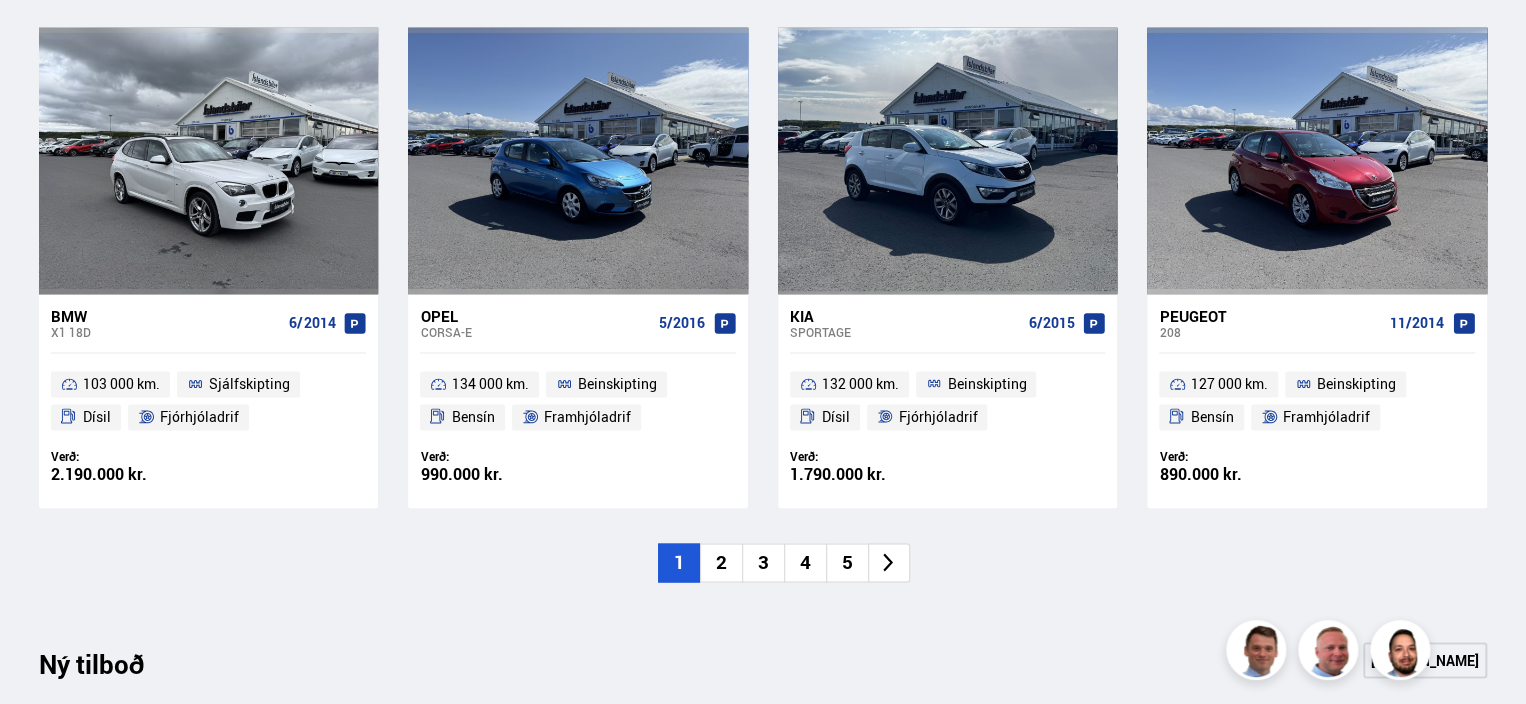 scroll, scrollTop: 1500, scrollLeft: 0, axis: vertical 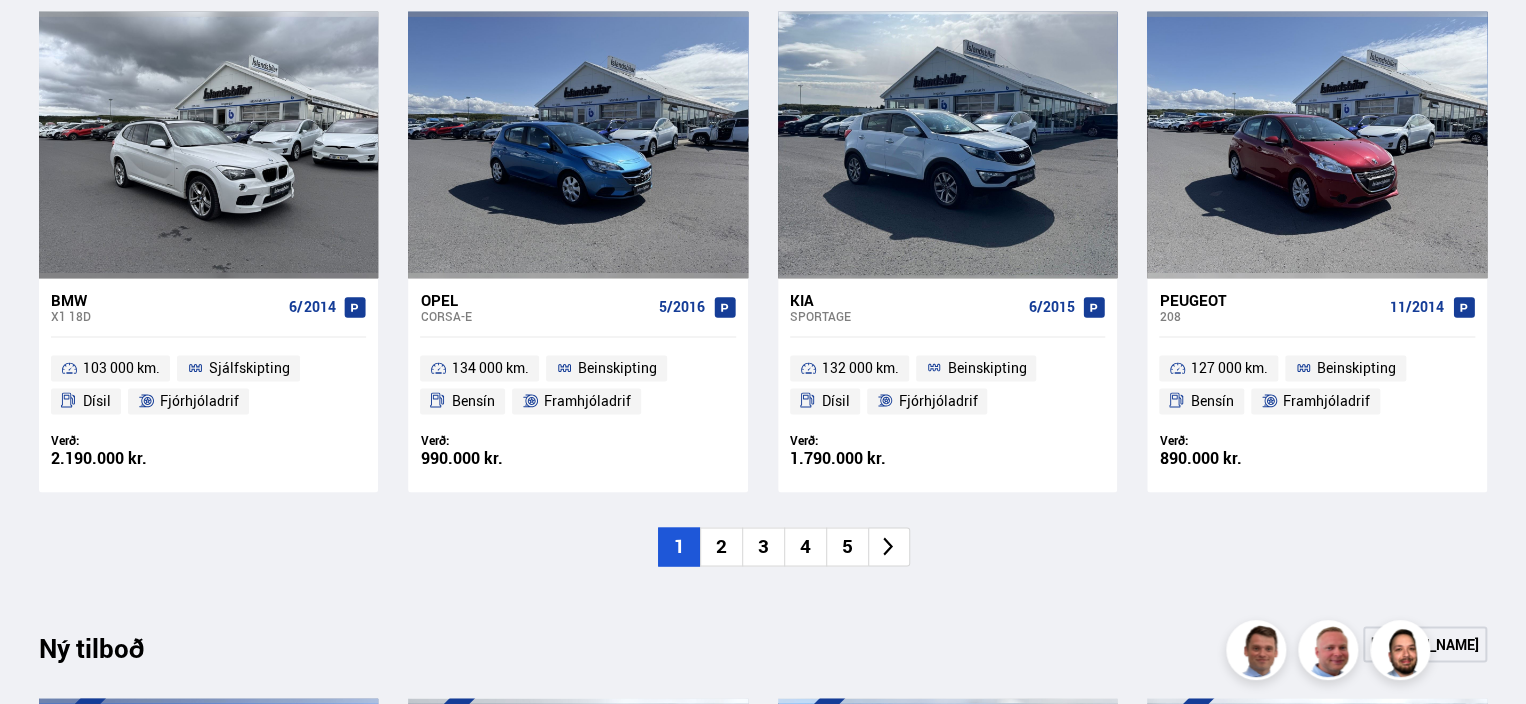 click on "2" at bounding box center [721, 546] 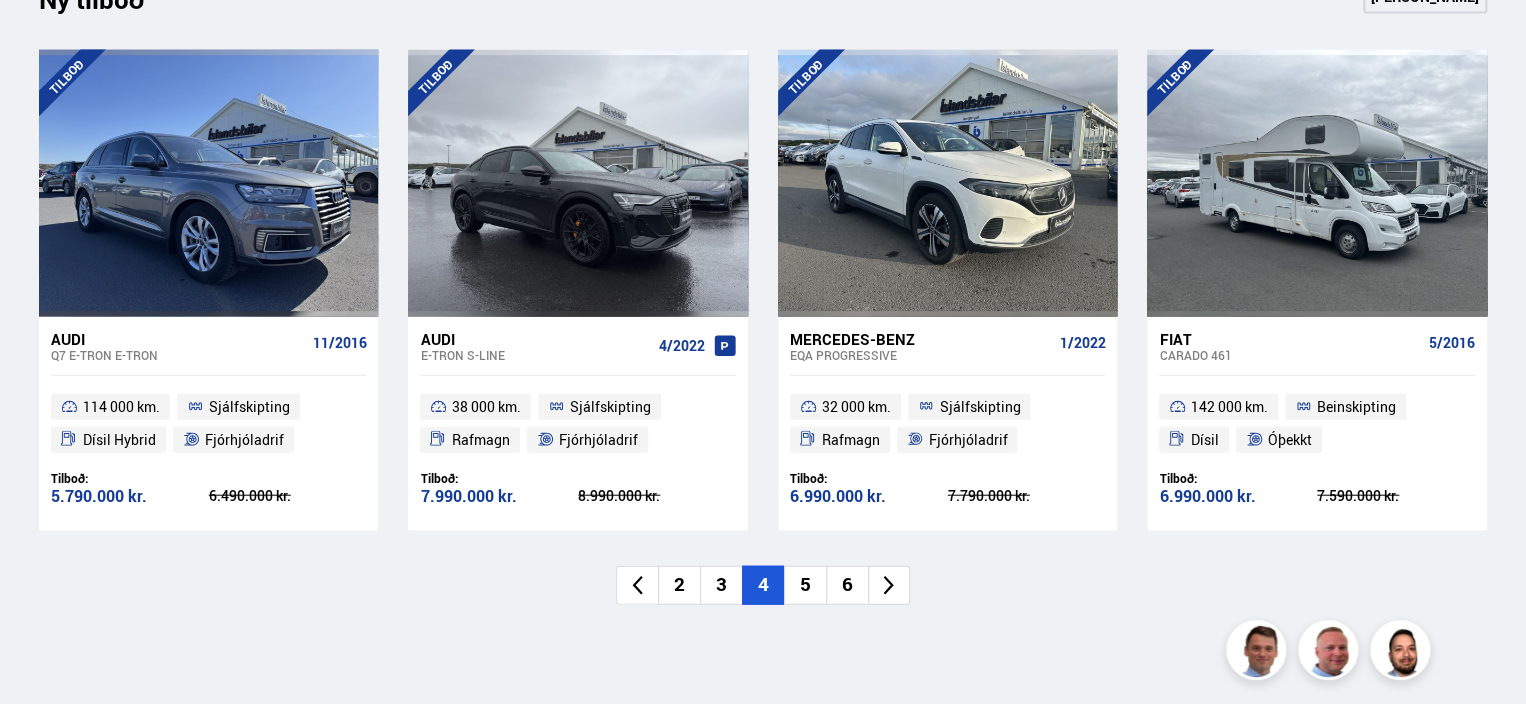 scroll, scrollTop: 2200, scrollLeft: 0, axis: vertical 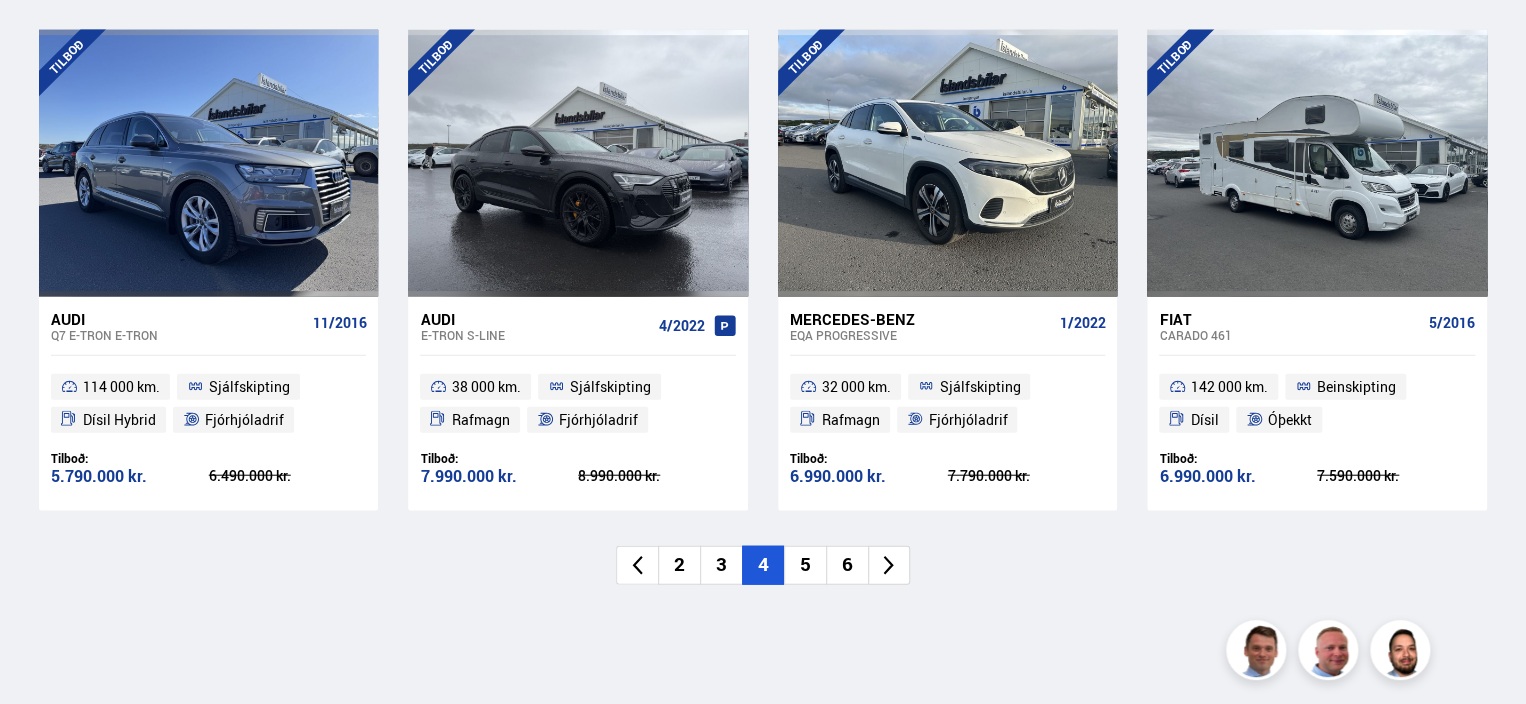 click on "5" at bounding box center [805, 565] 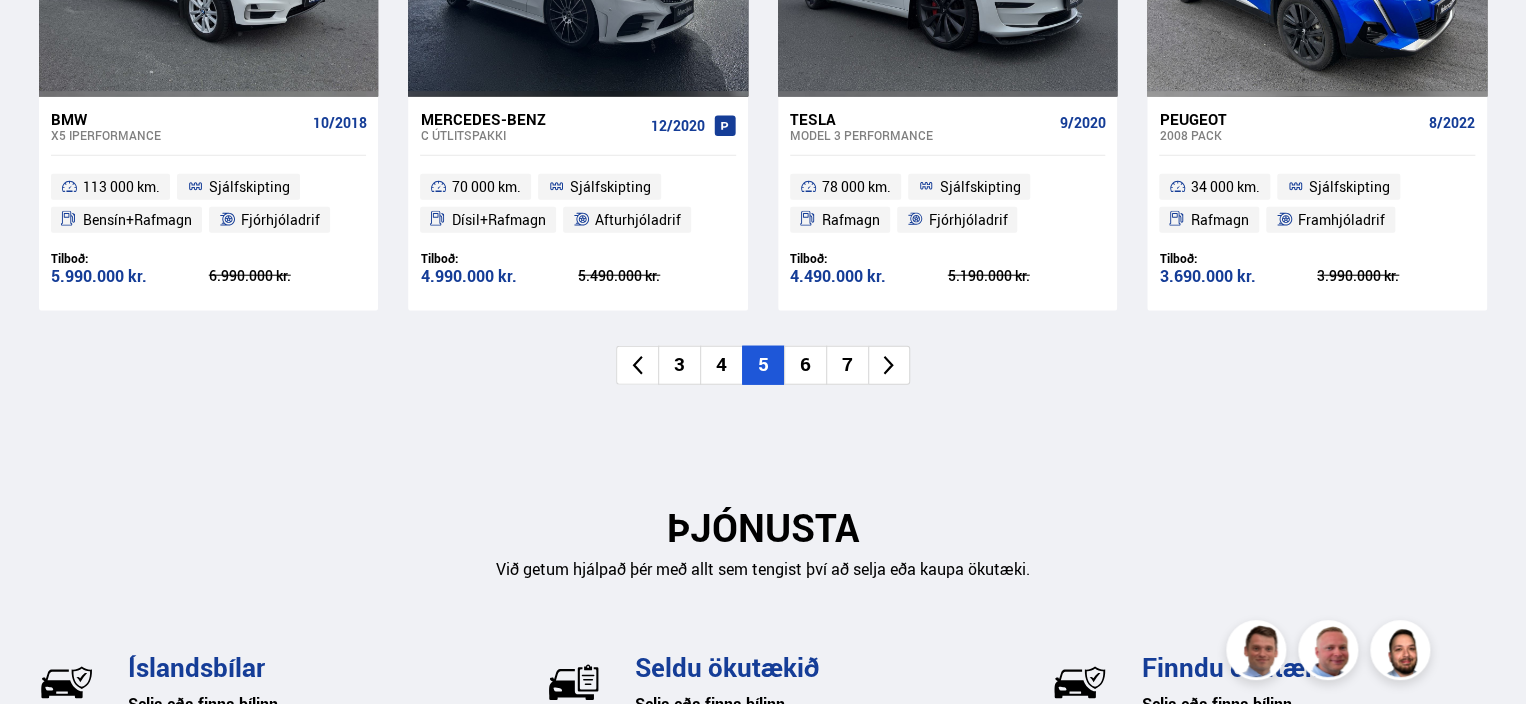 scroll, scrollTop: 2400, scrollLeft: 0, axis: vertical 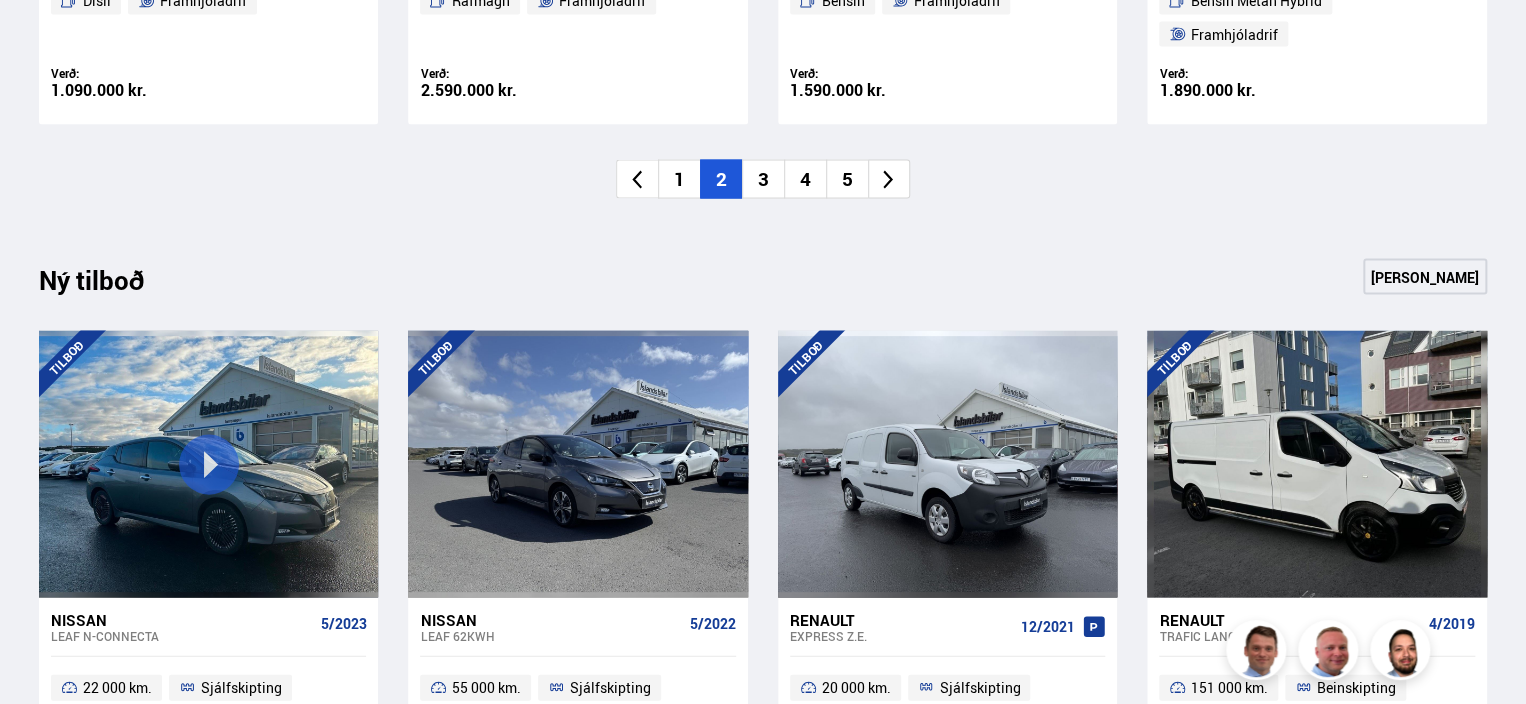 click on "3" at bounding box center [763, 178] 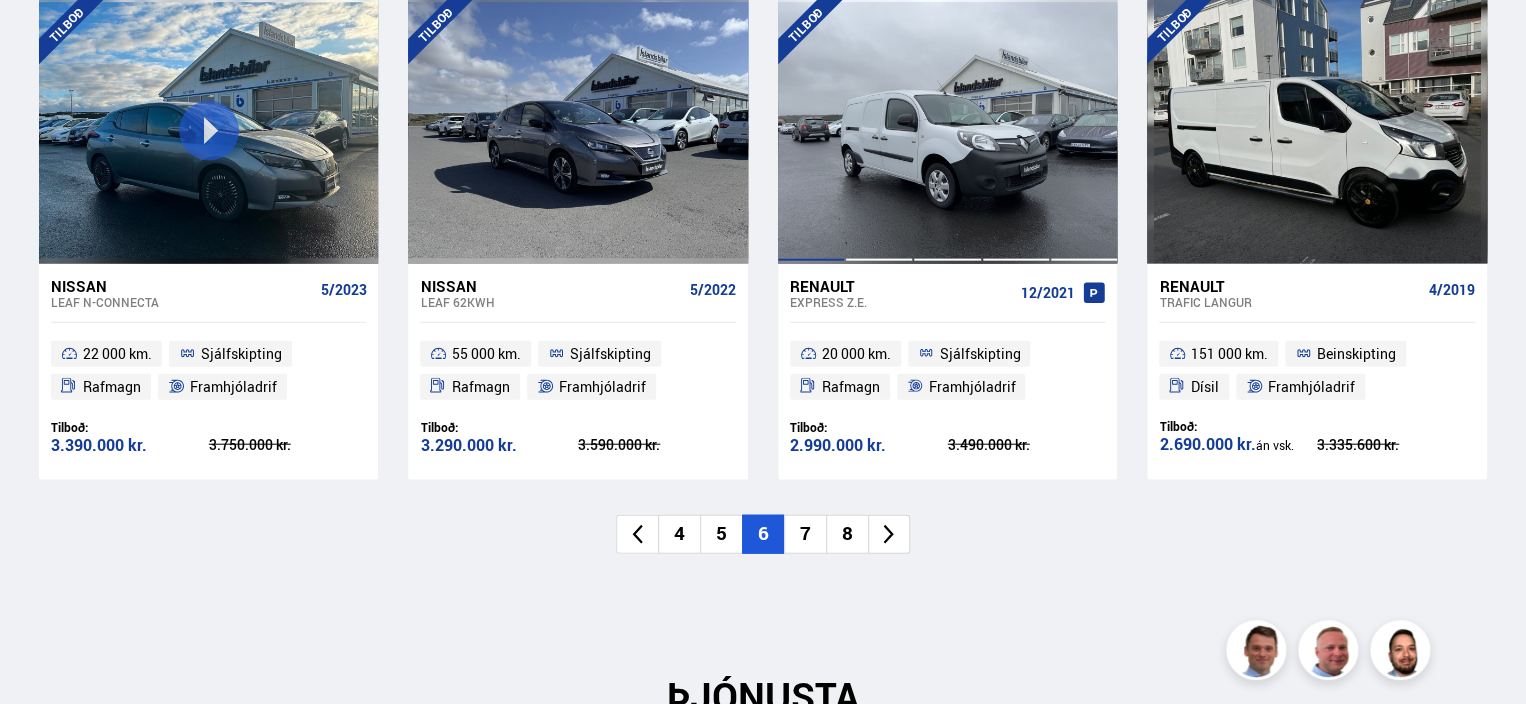 scroll, scrollTop: 2100, scrollLeft: 0, axis: vertical 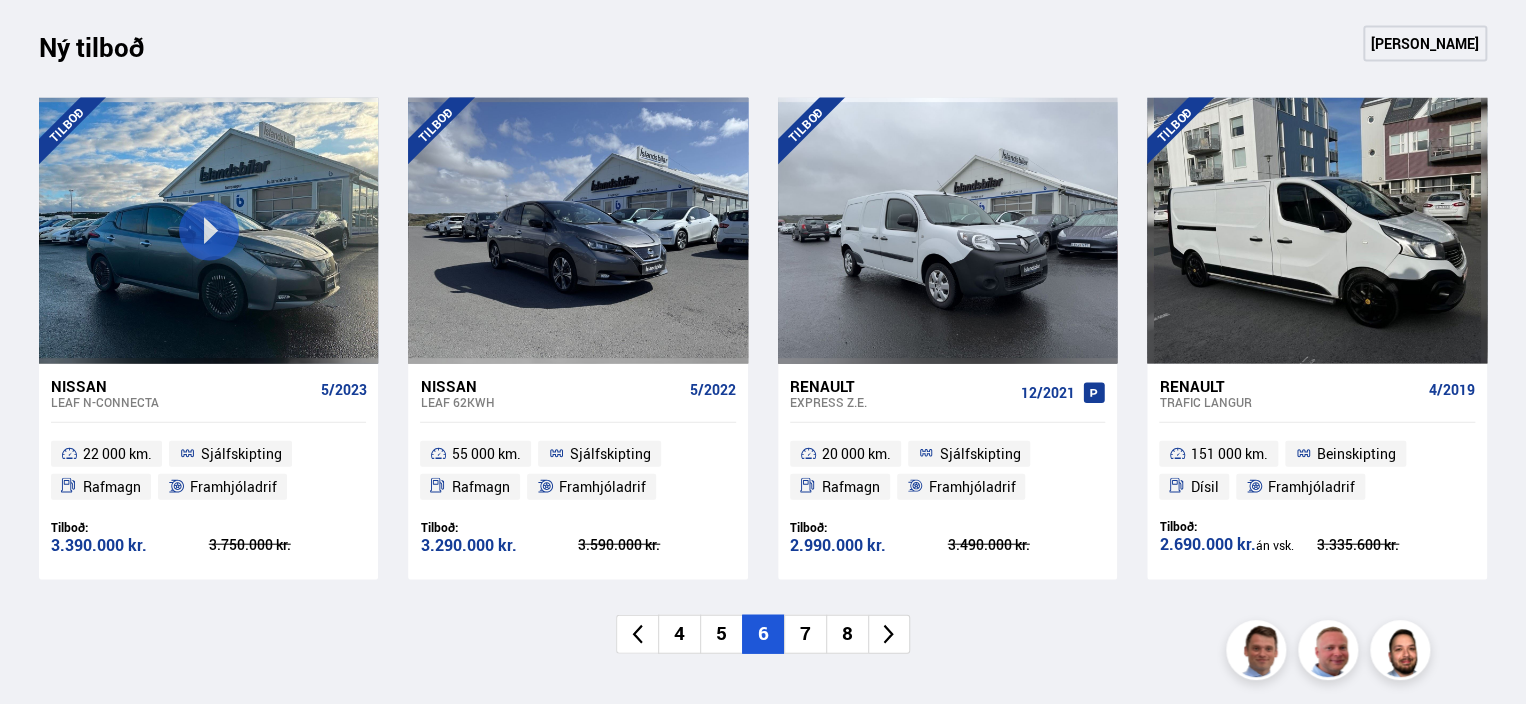 click on "7" at bounding box center [805, 634] 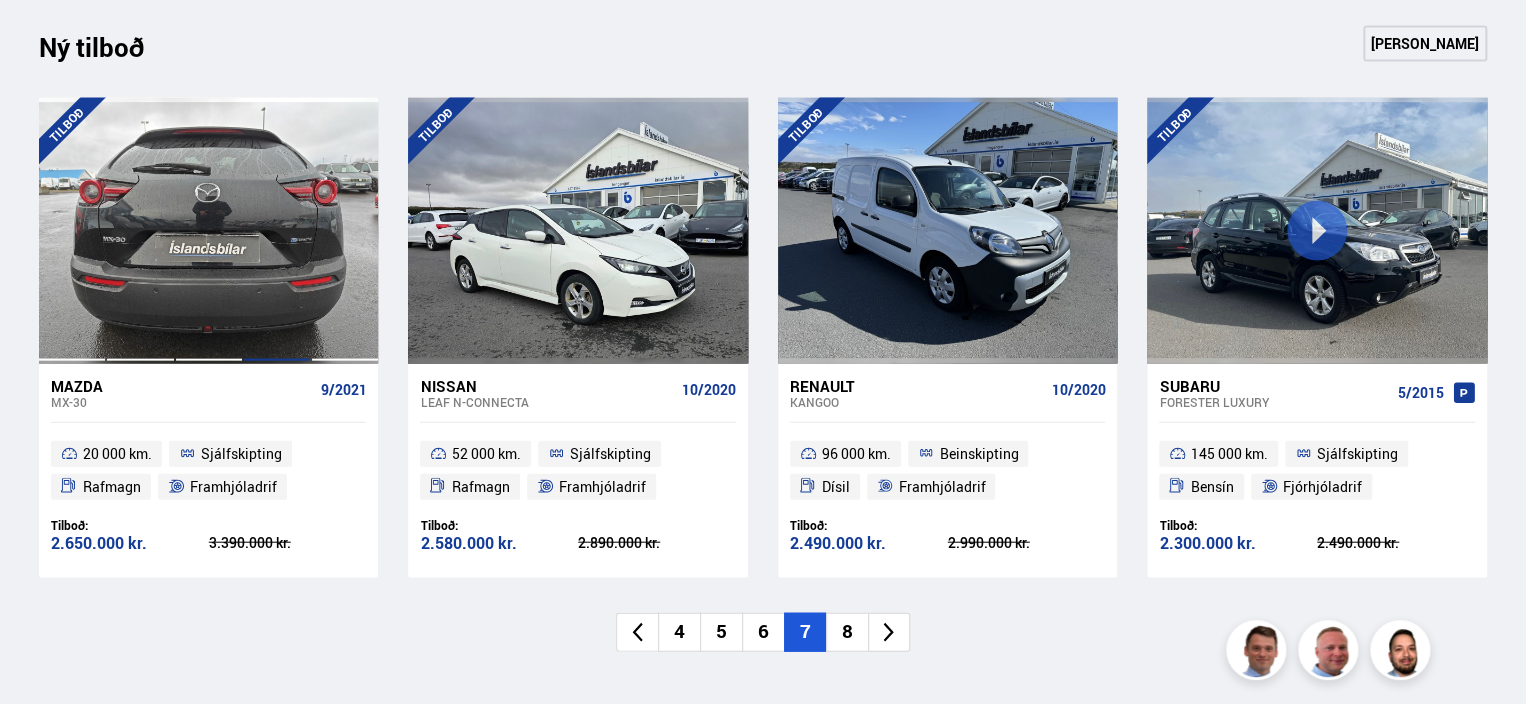 click at bounding box center (277, 231) 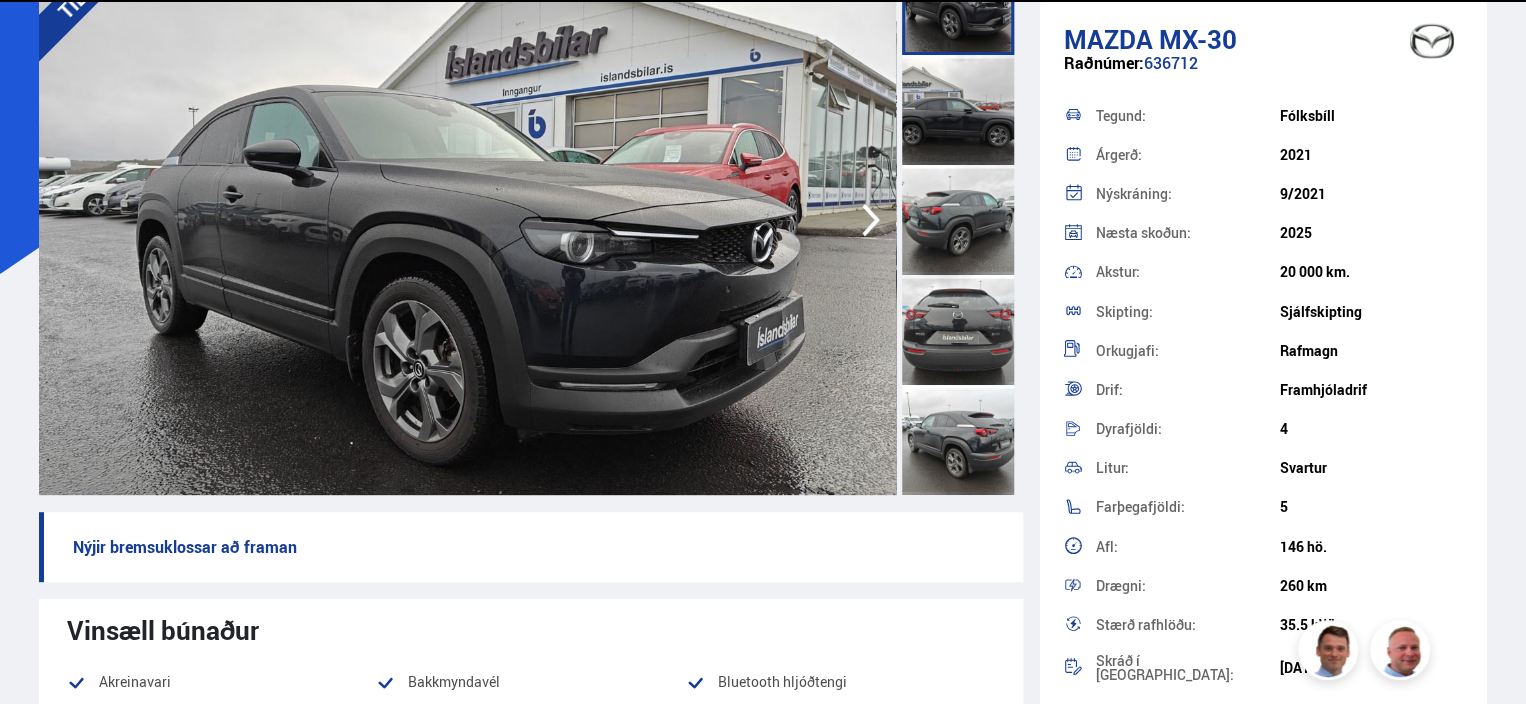 scroll, scrollTop: 200, scrollLeft: 0, axis: vertical 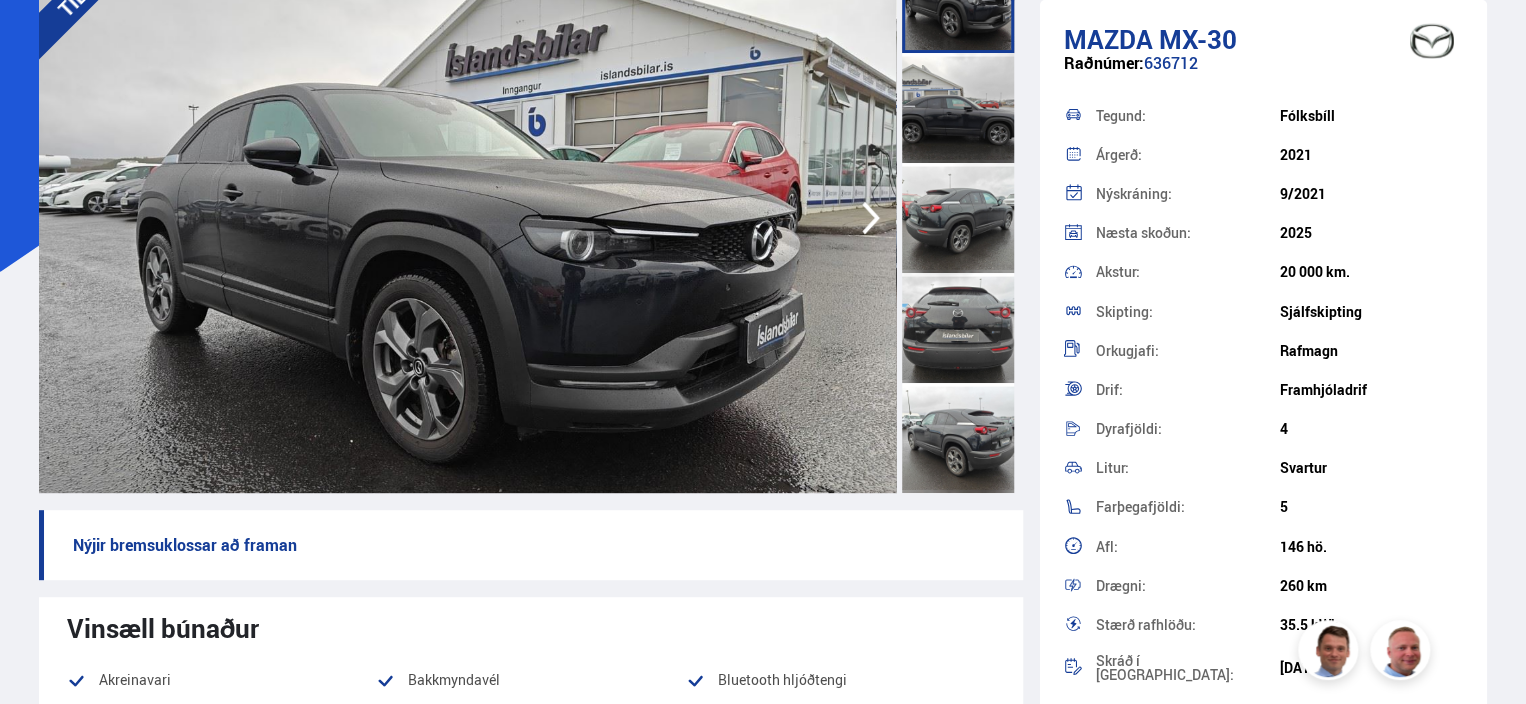 click at bounding box center (467, 218) 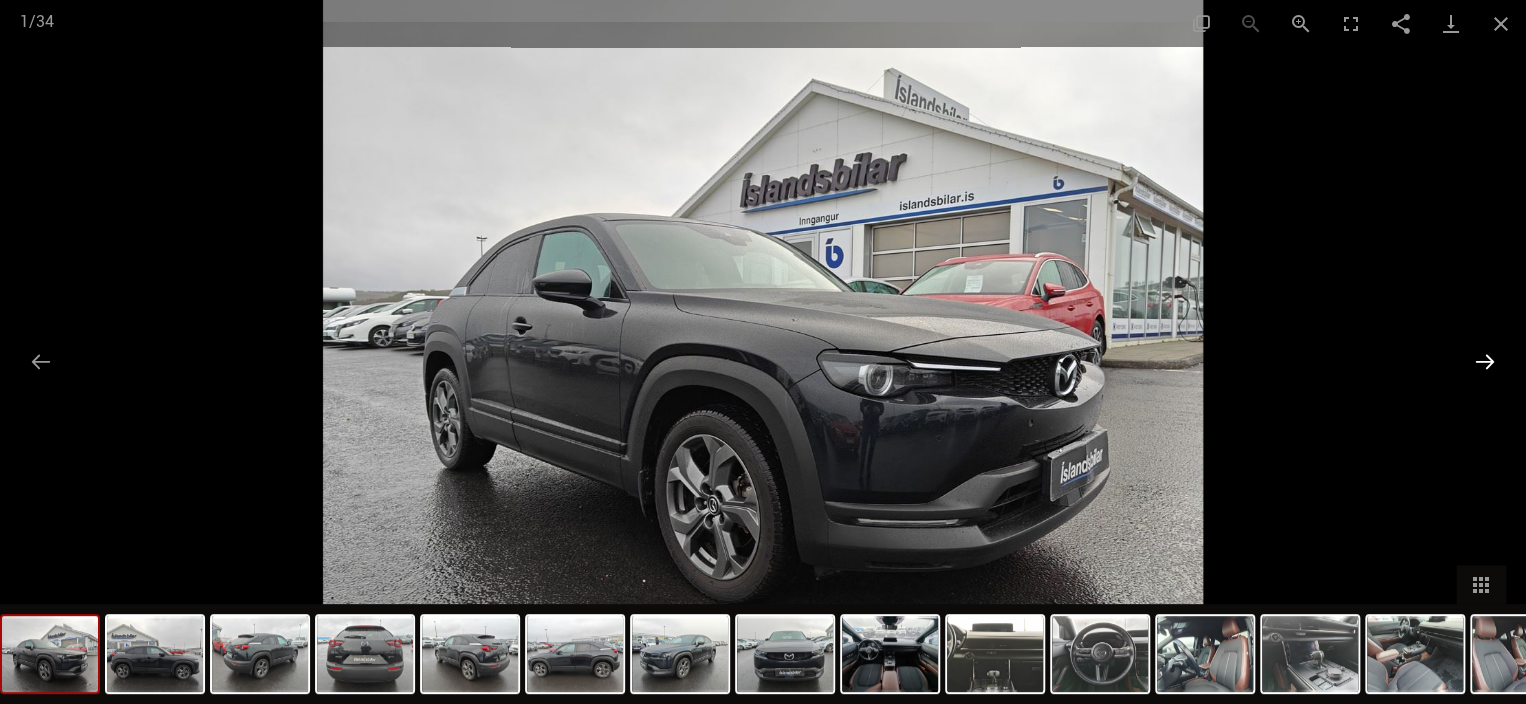 click at bounding box center [1485, 361] 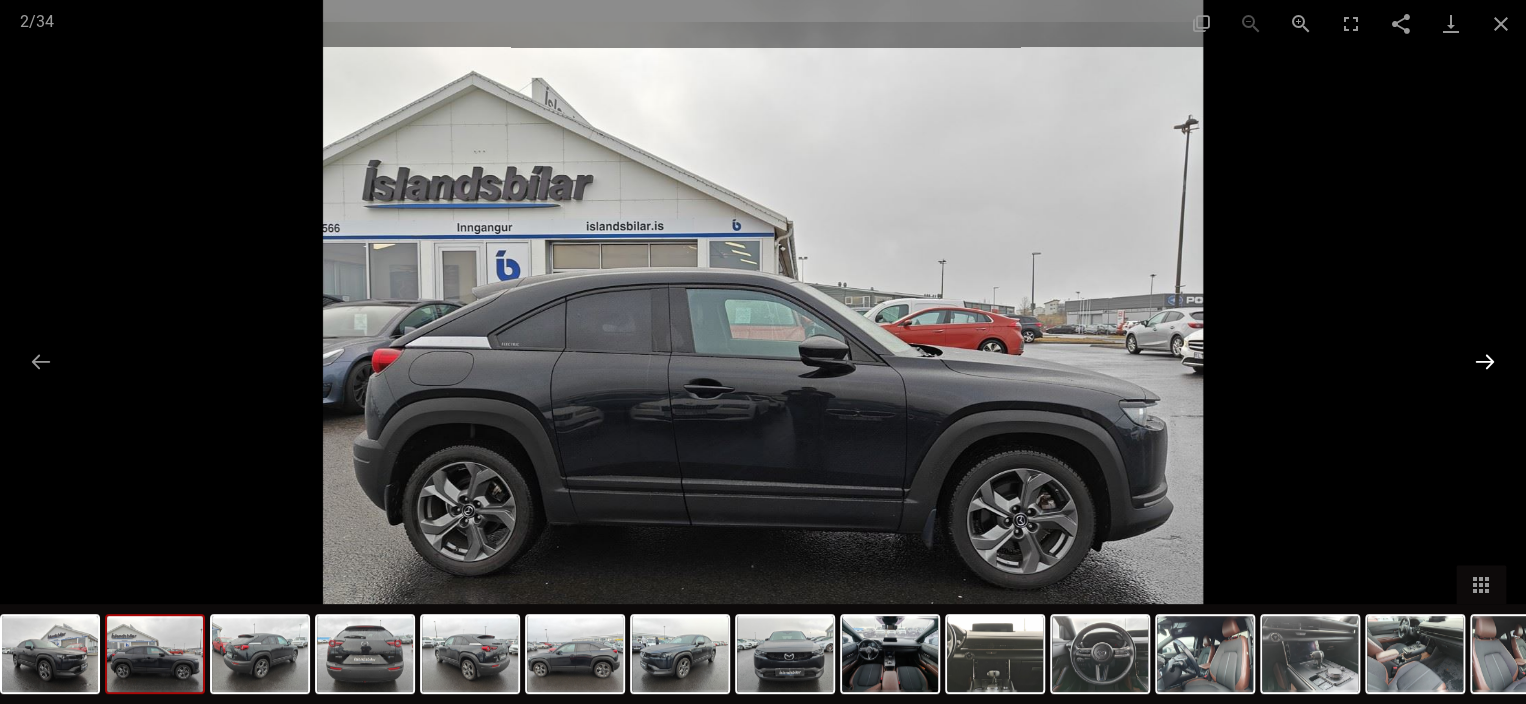 click at bounding box center [1485, 361] 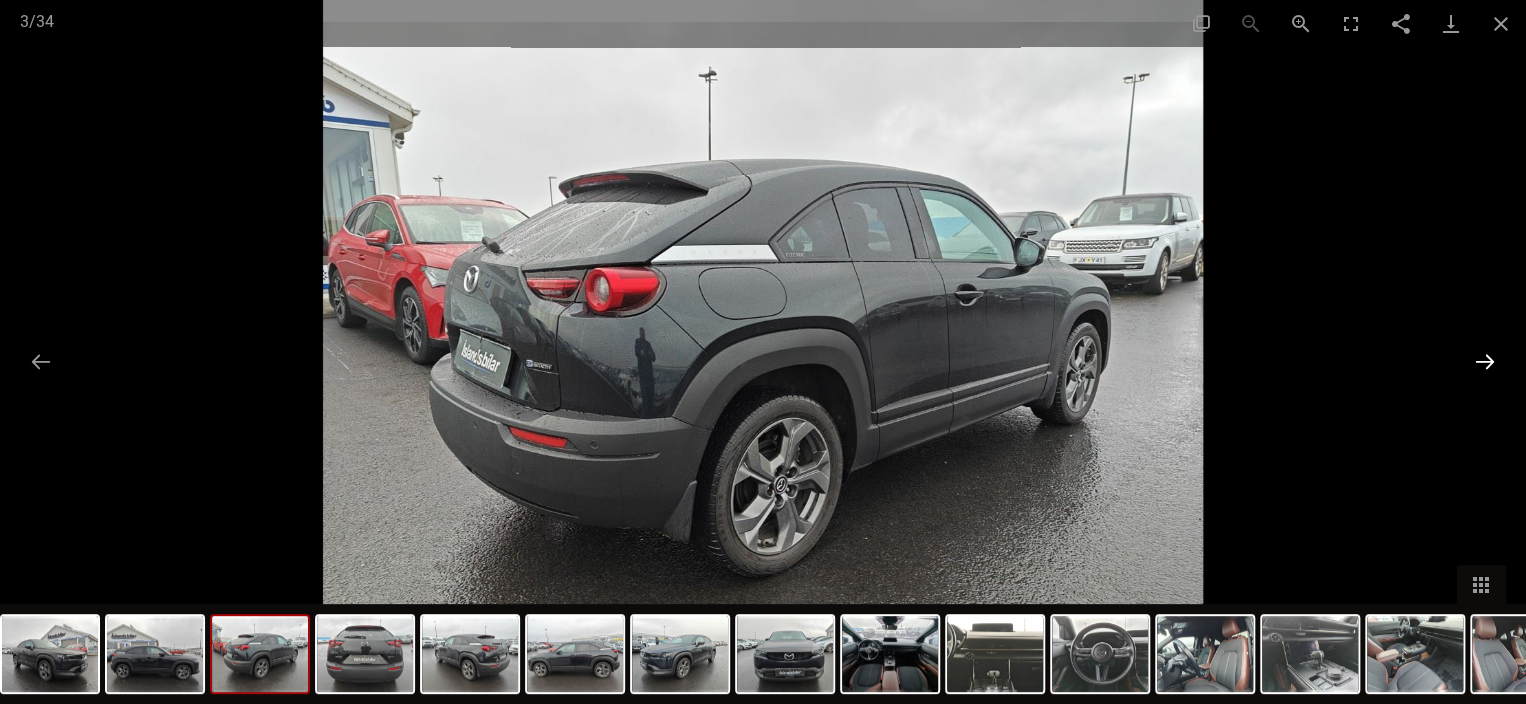 click at bounding box center (1485, 361) 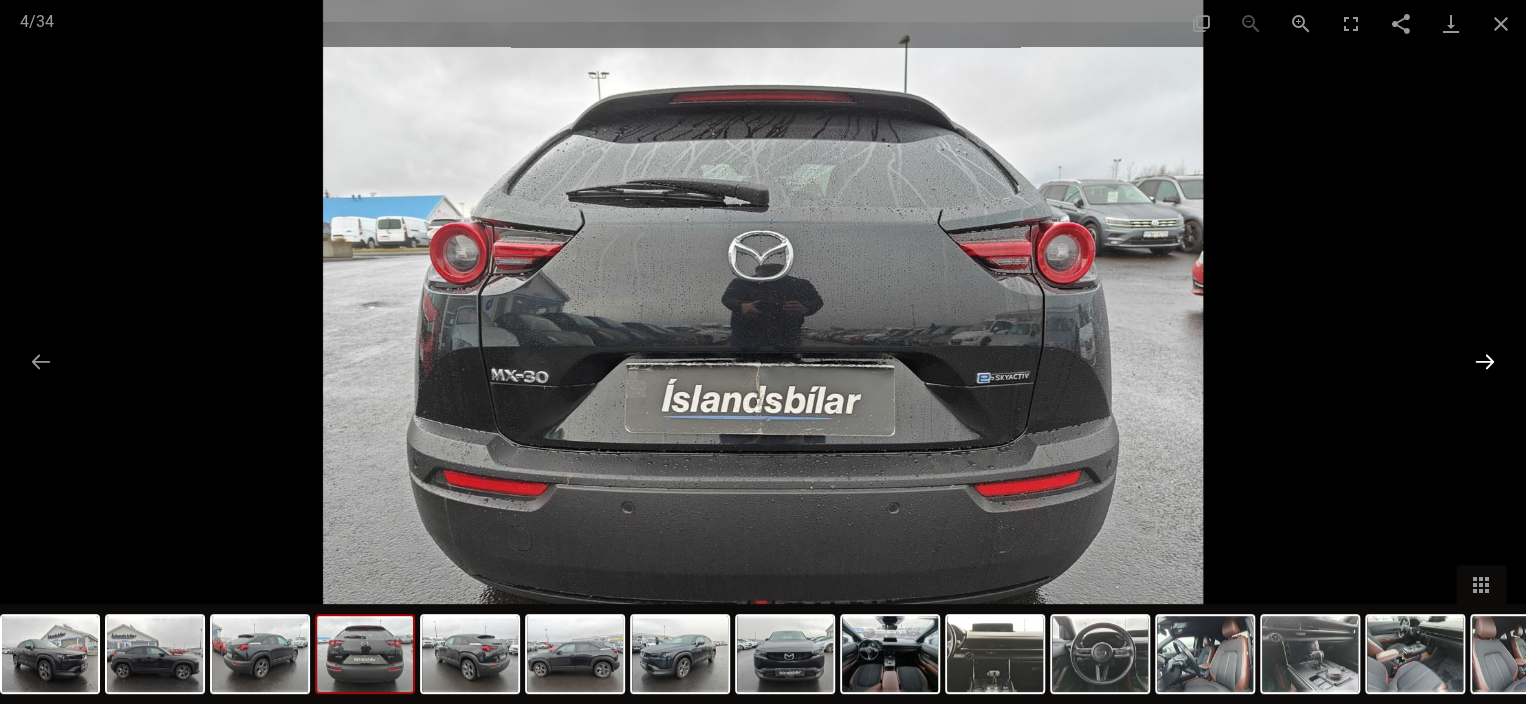 click at bounding box center [1485, 361] 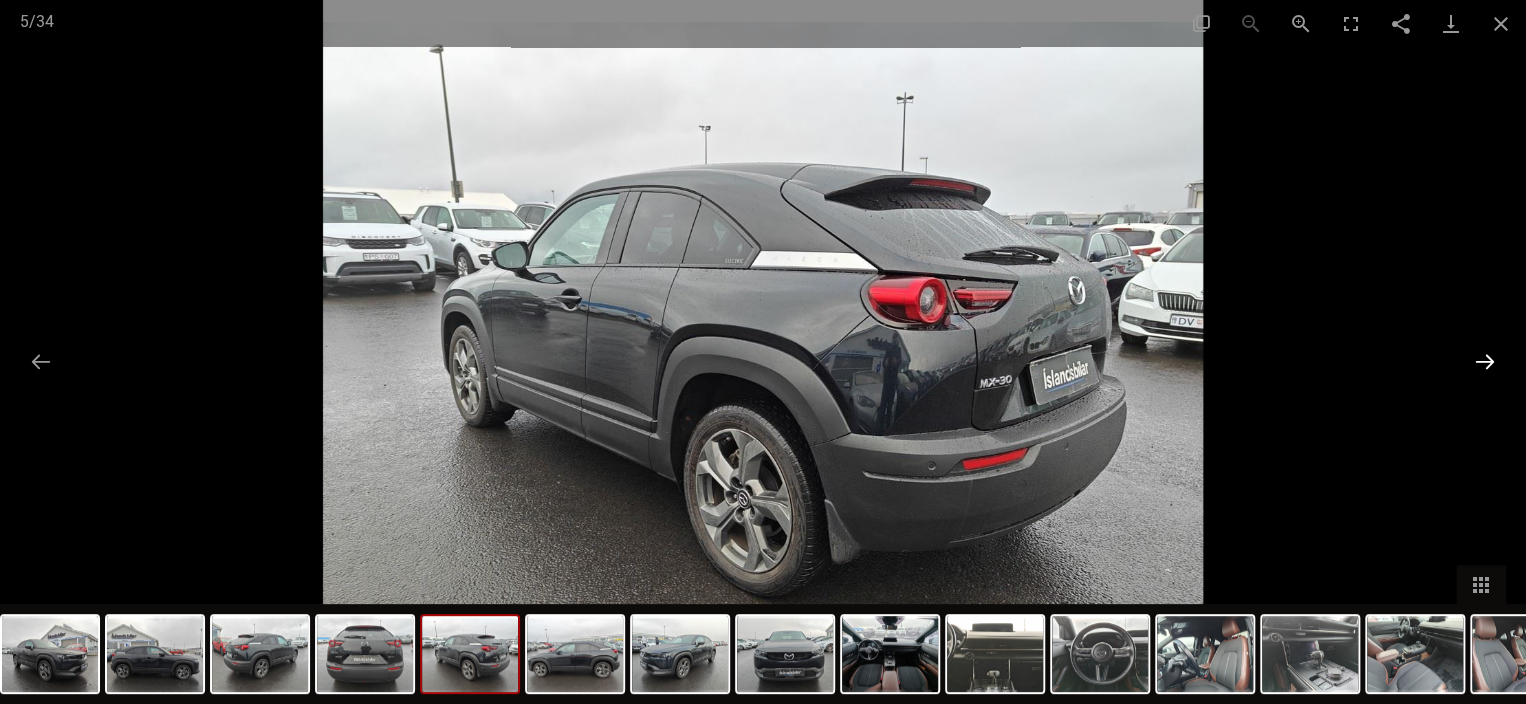 click at bounding box center (1485, 361) 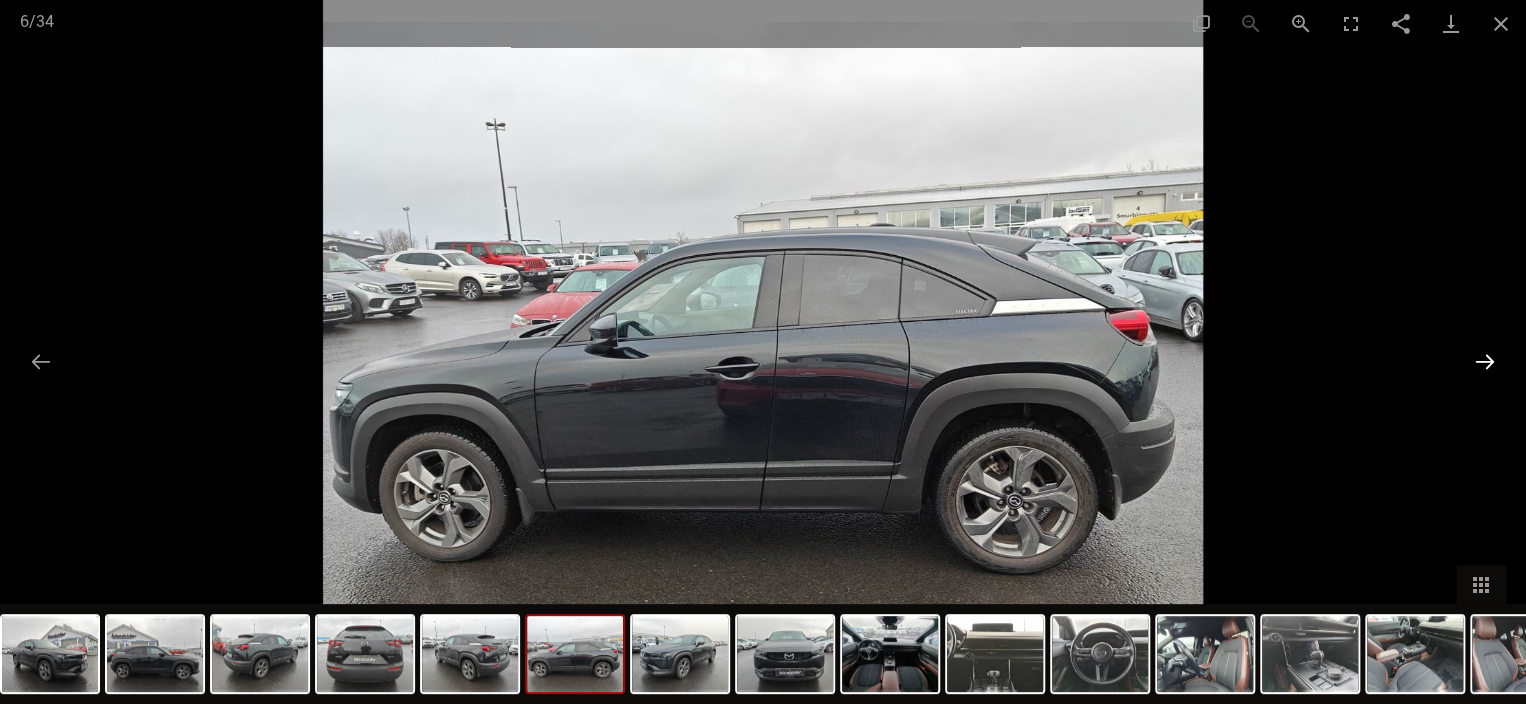 click at bounding box center (1485, 361) 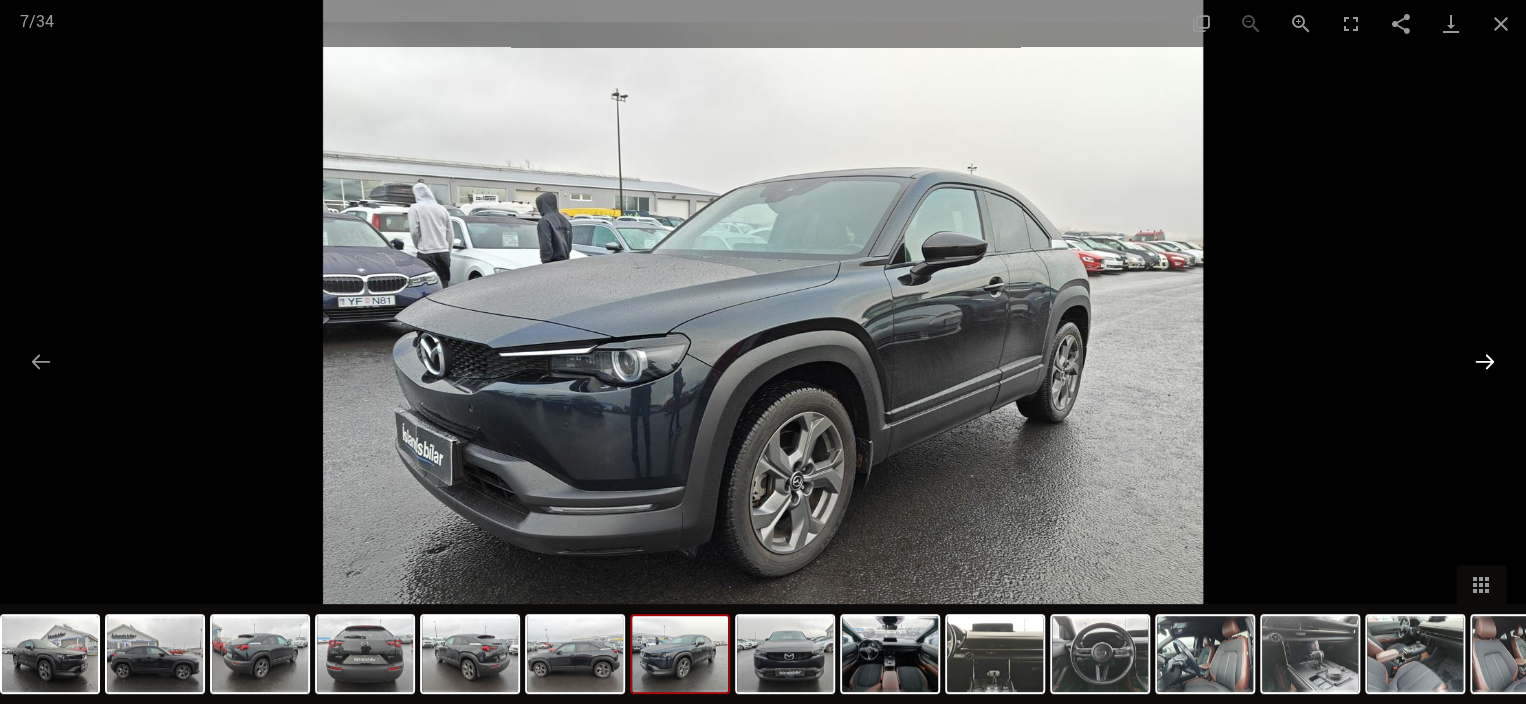 click at bounding box center [1485, 361] 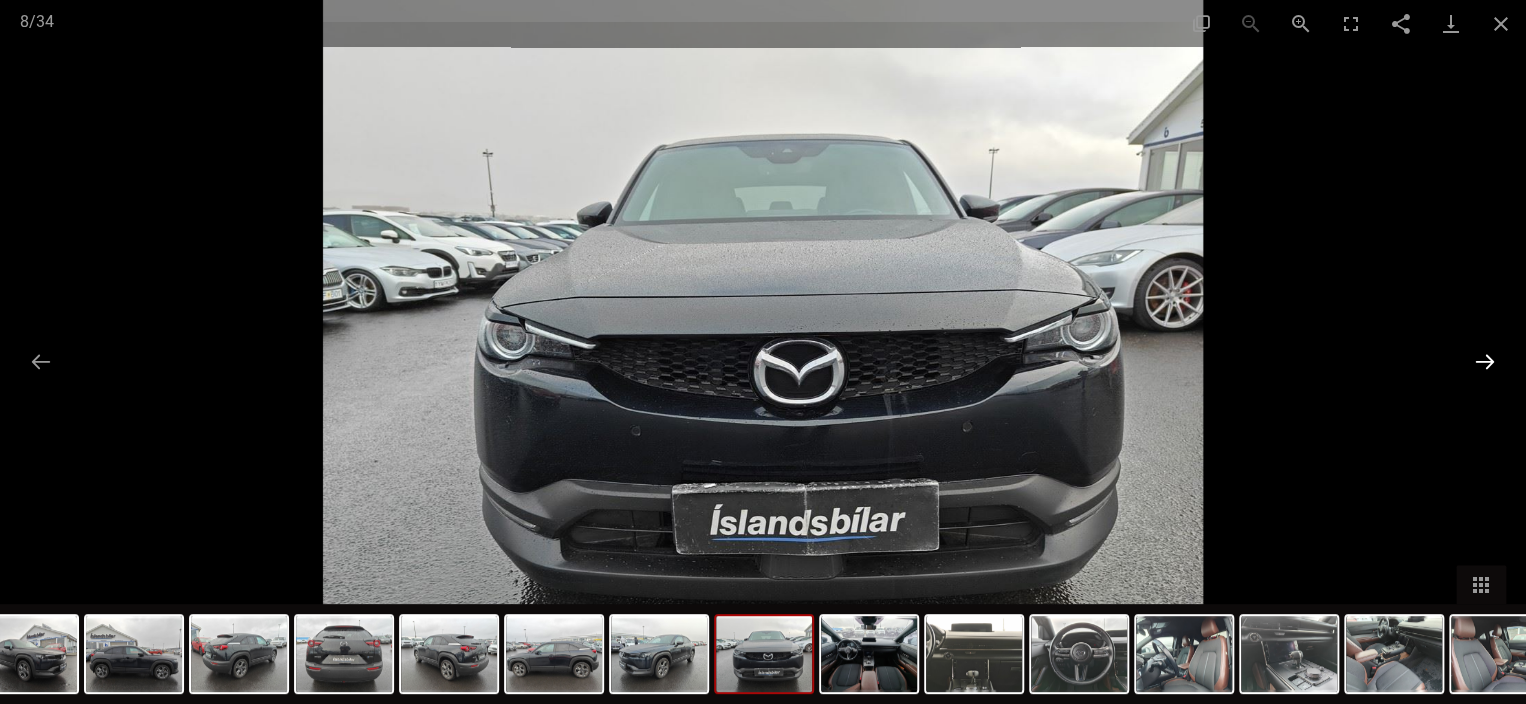 click at bounding box center [1485, 361] 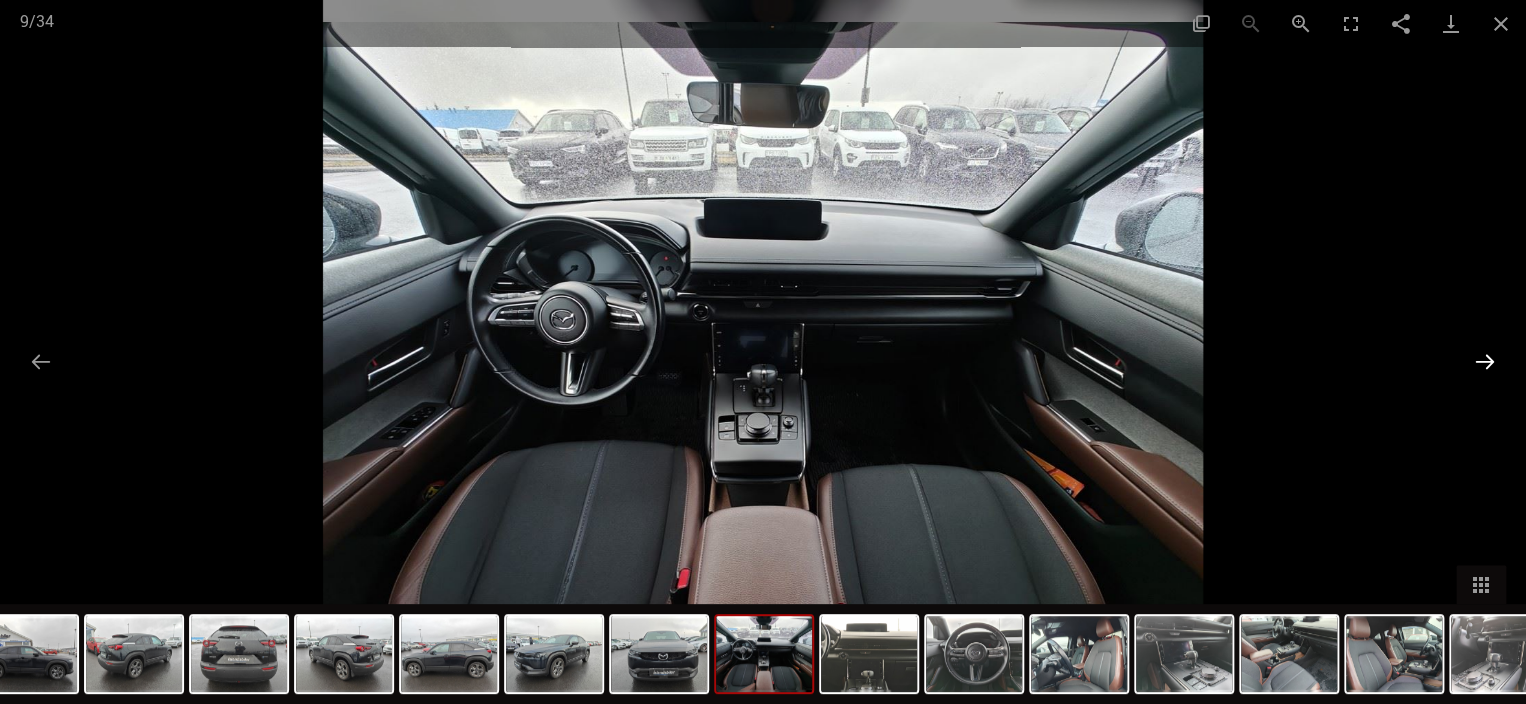 click at bounding box center [1485, 361] 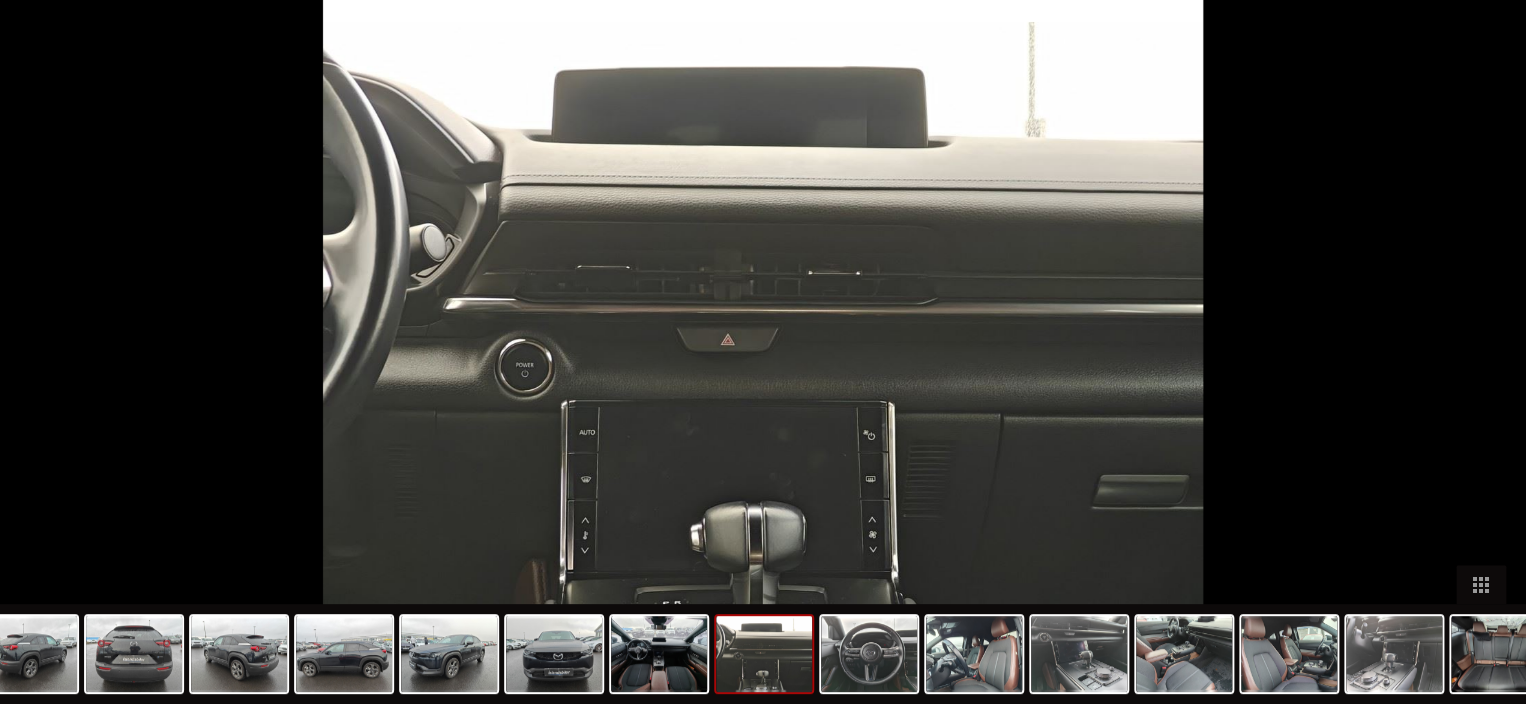 click at bounding box center [1495, 361] 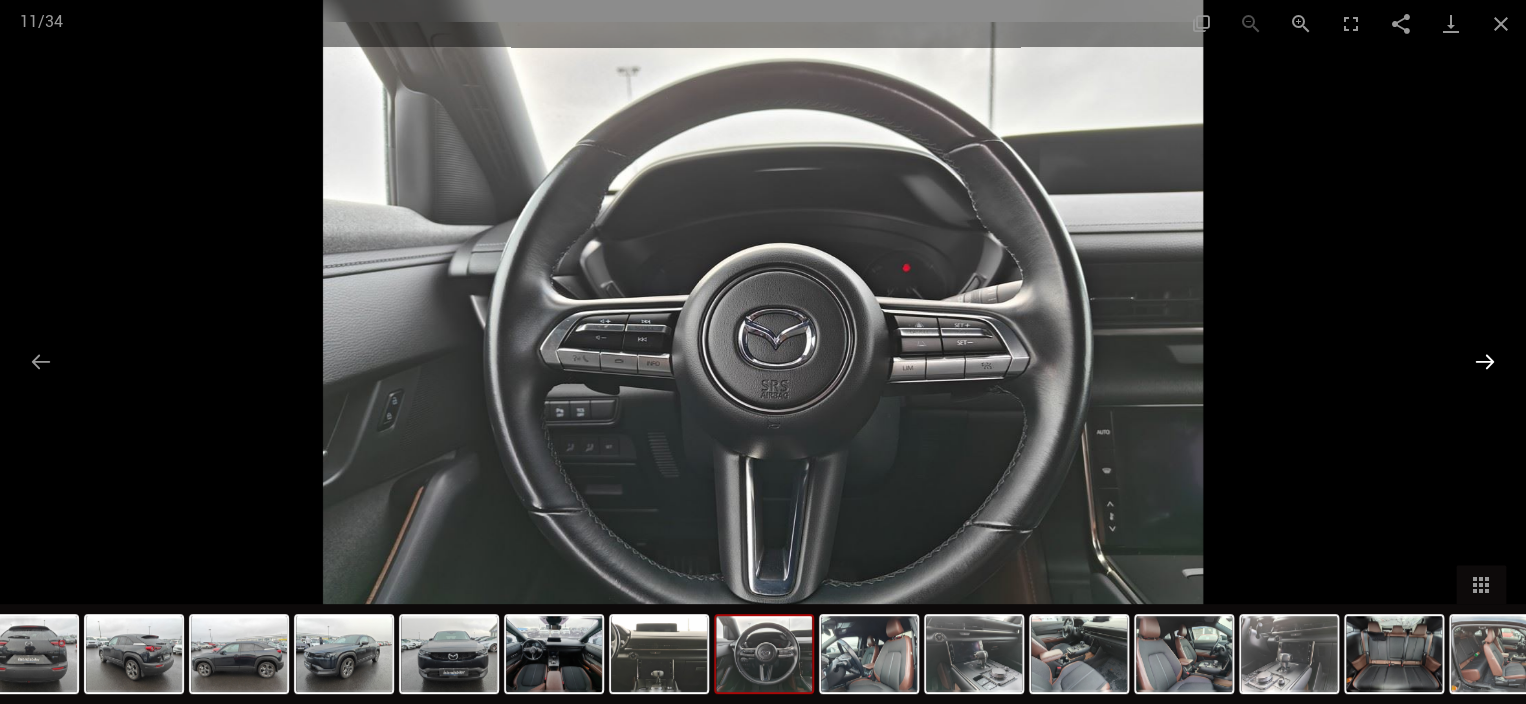 click at bounding box center [1485, 361] 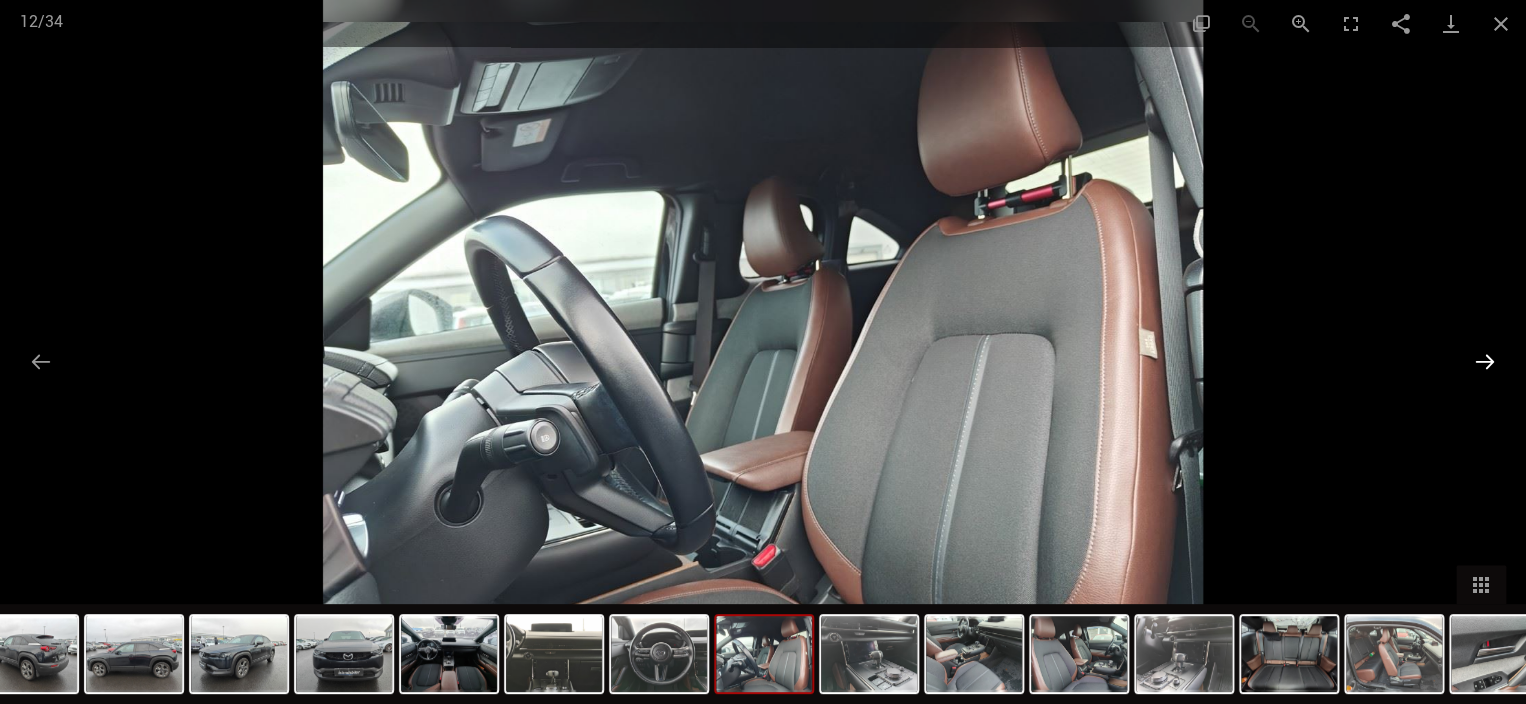 click at bounding box center [1485, 361] 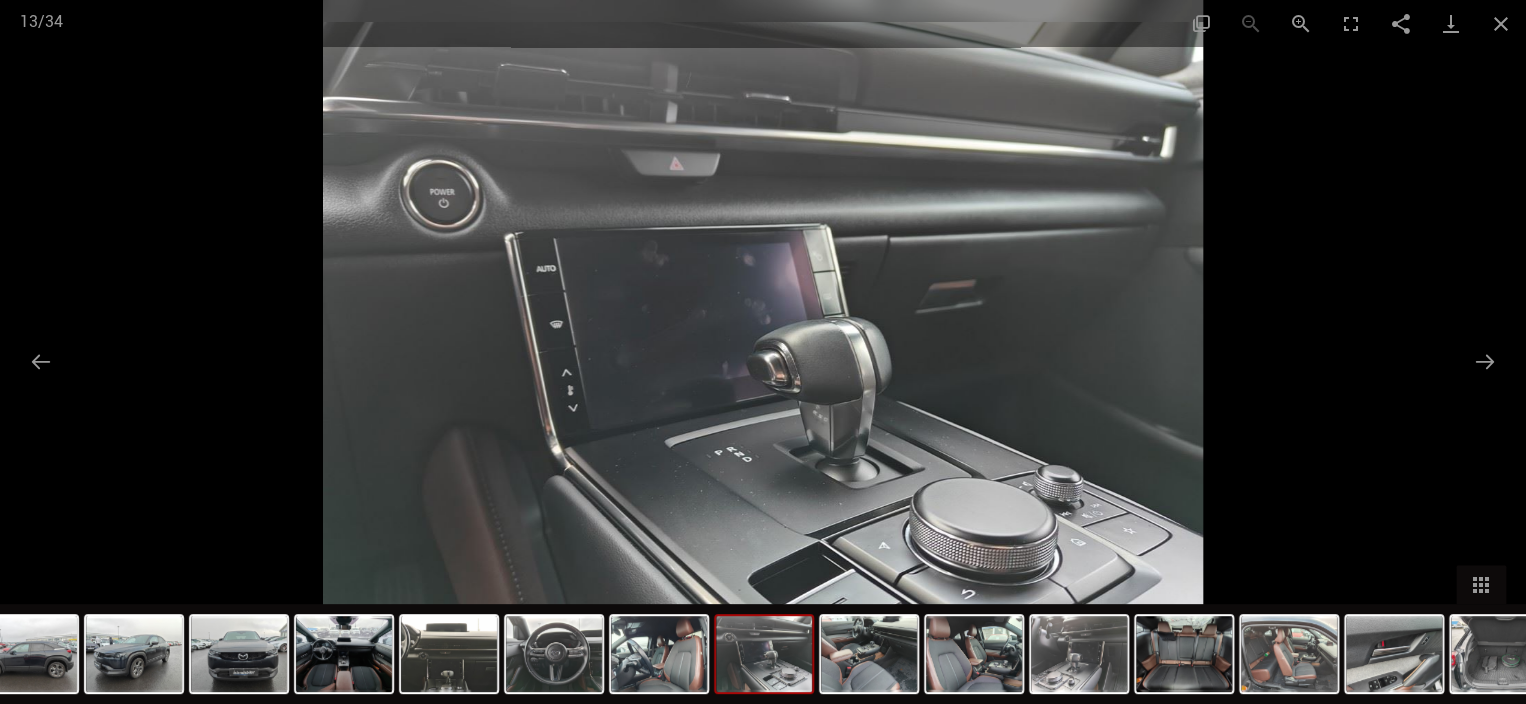 scroll, scrollTop: 0, scrollLeft: 0, axis: both 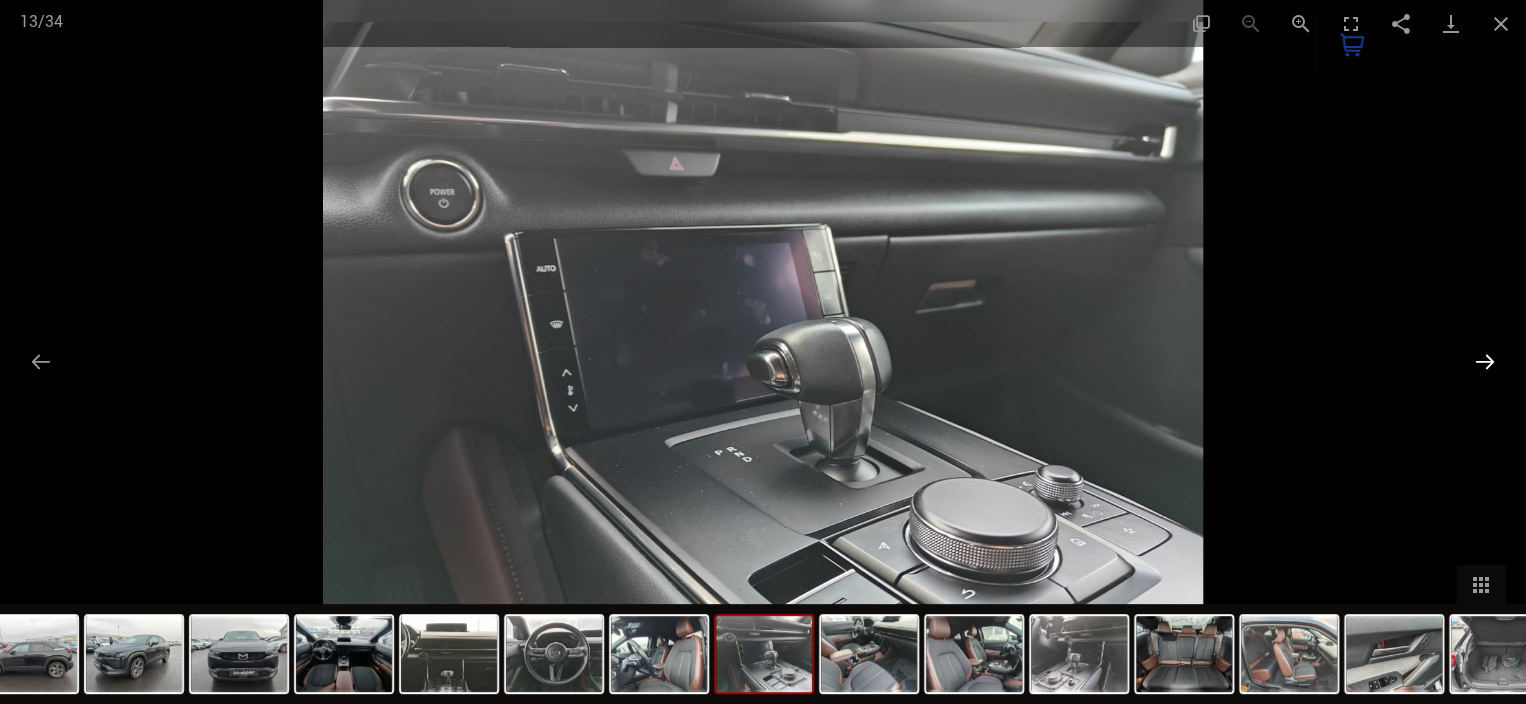 click at bounding box center (1485, 361) 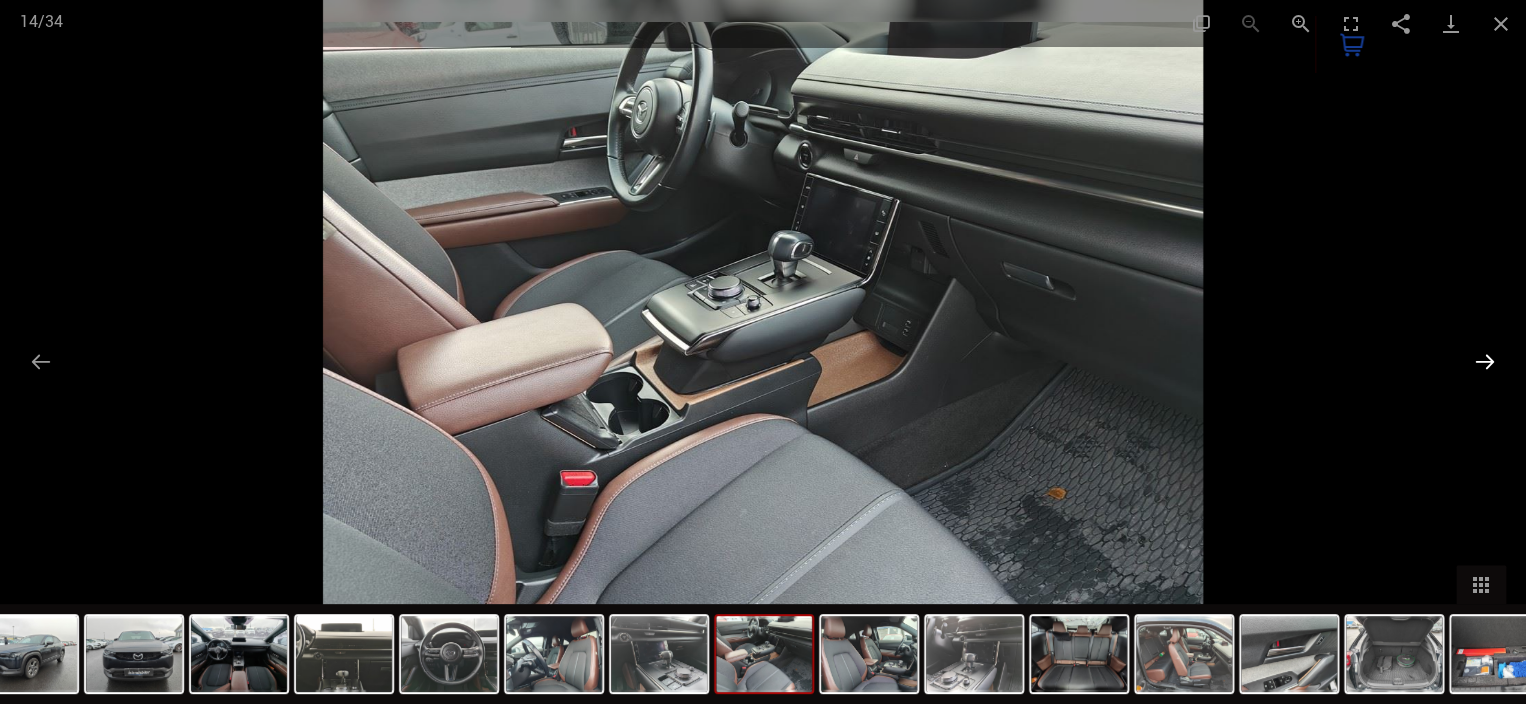 click at bounding box center [1485, 361] 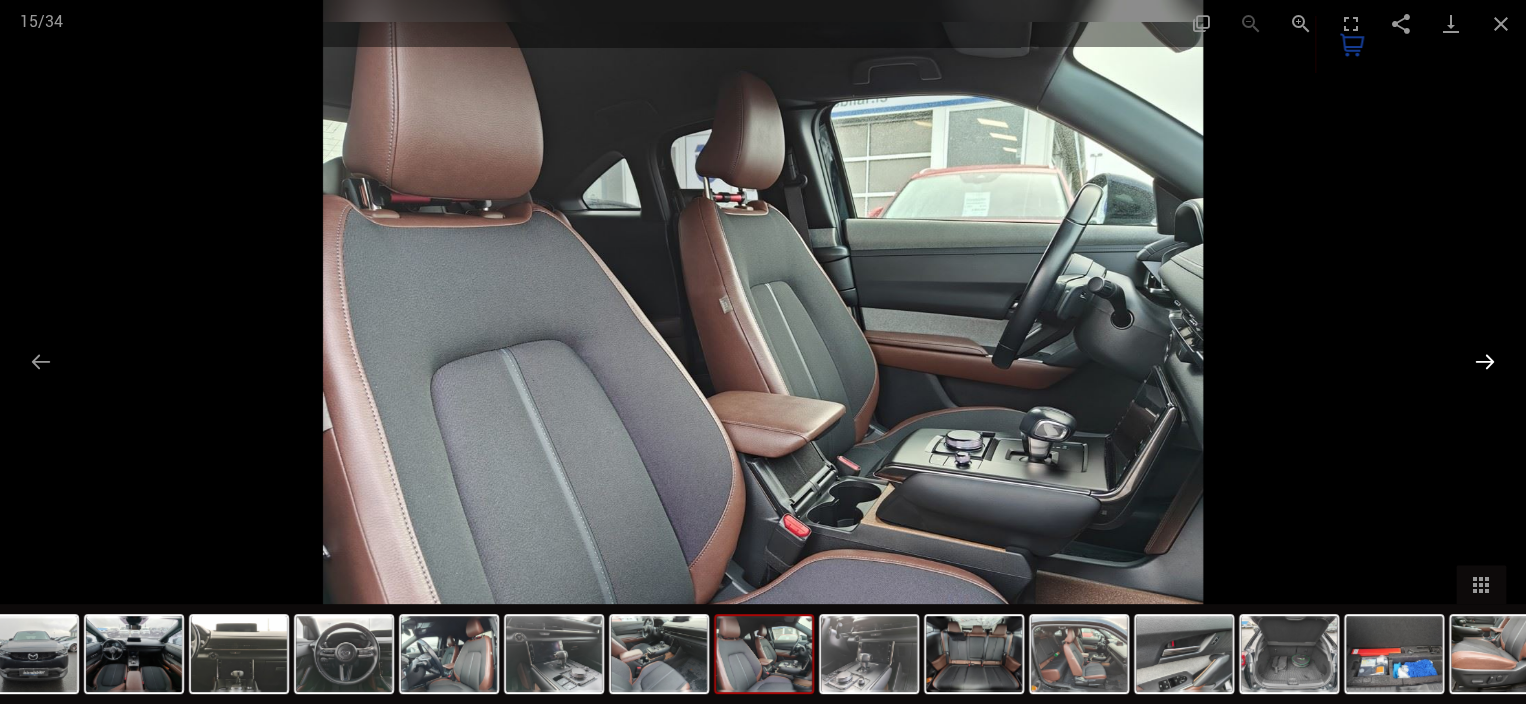 click at bounding box center (1485, 361) 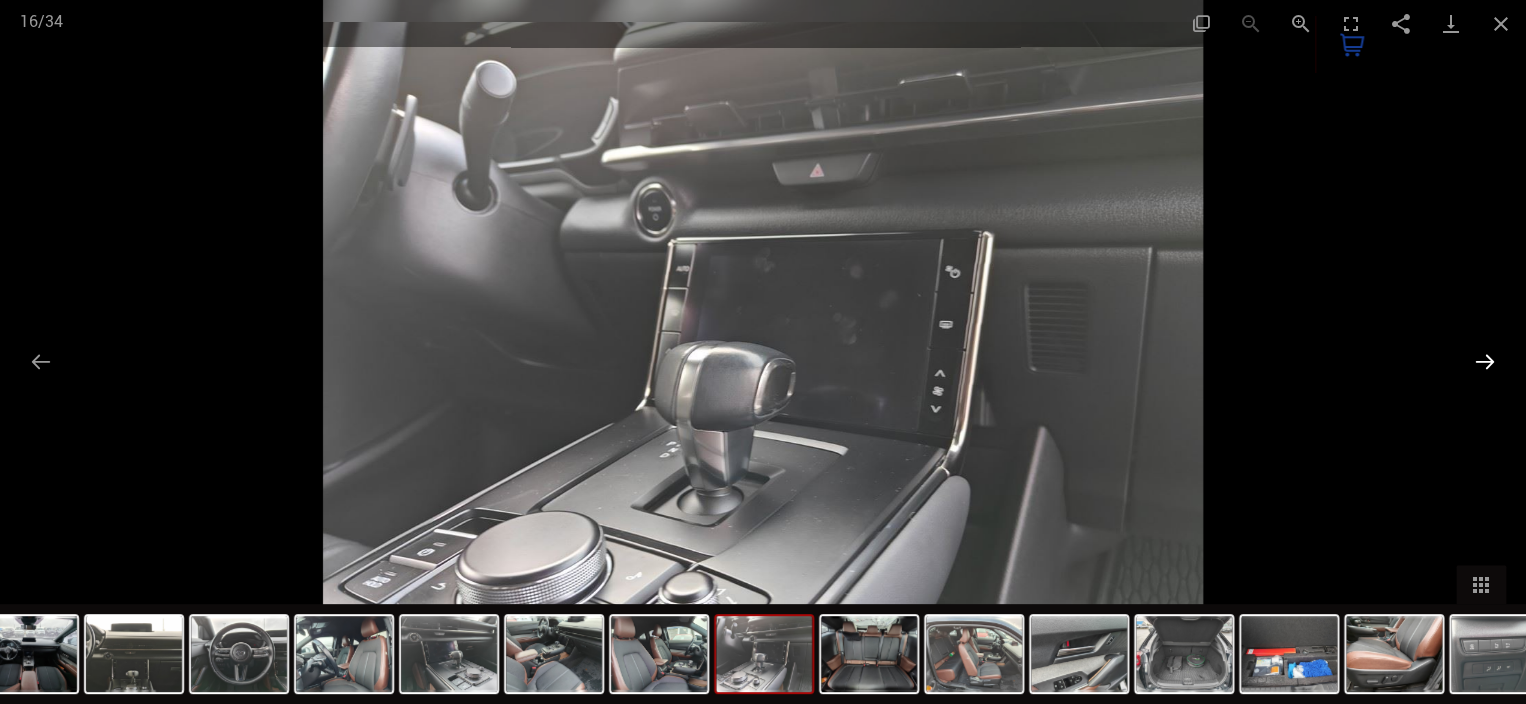 click at bounding box center [1485, 361] 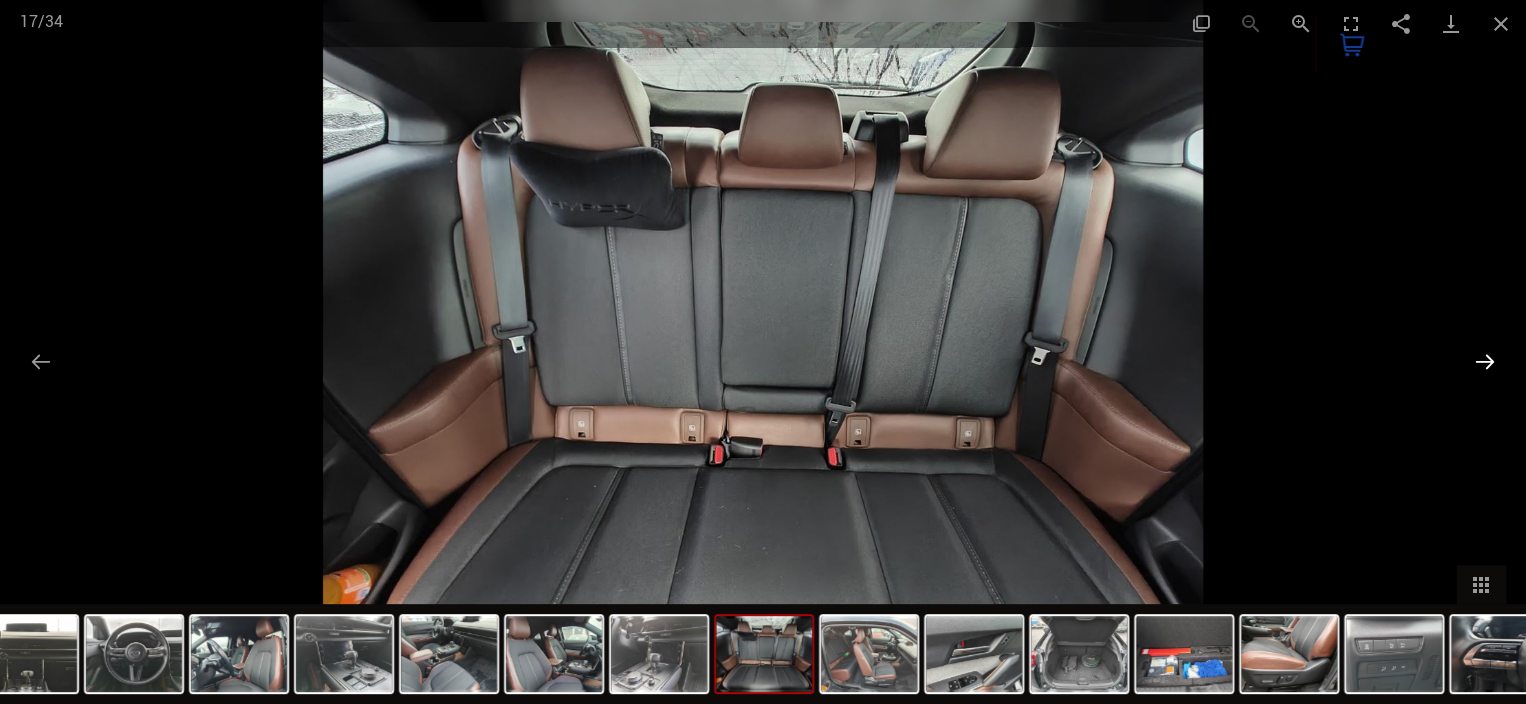 click at bounding box center [1485, 361] 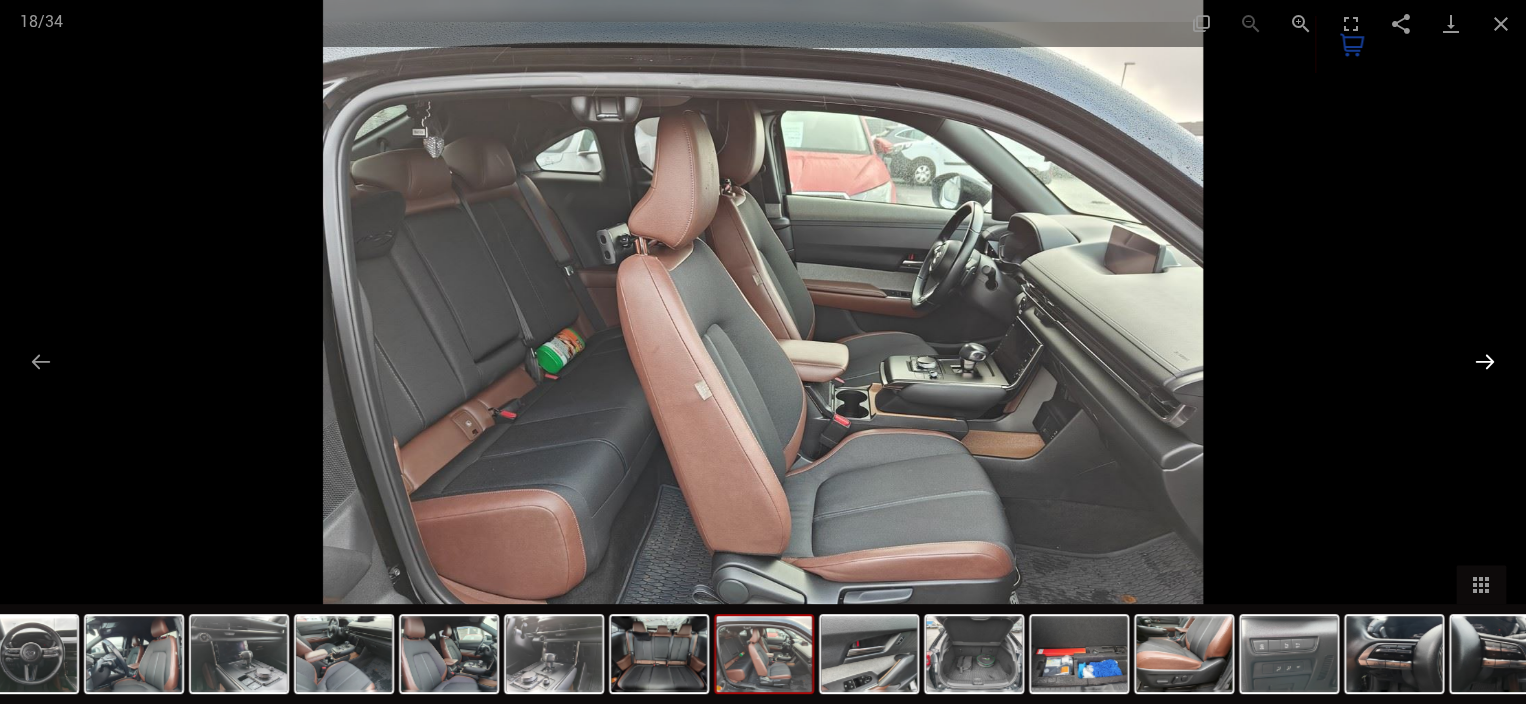 click at bounding box center [1485, 361] 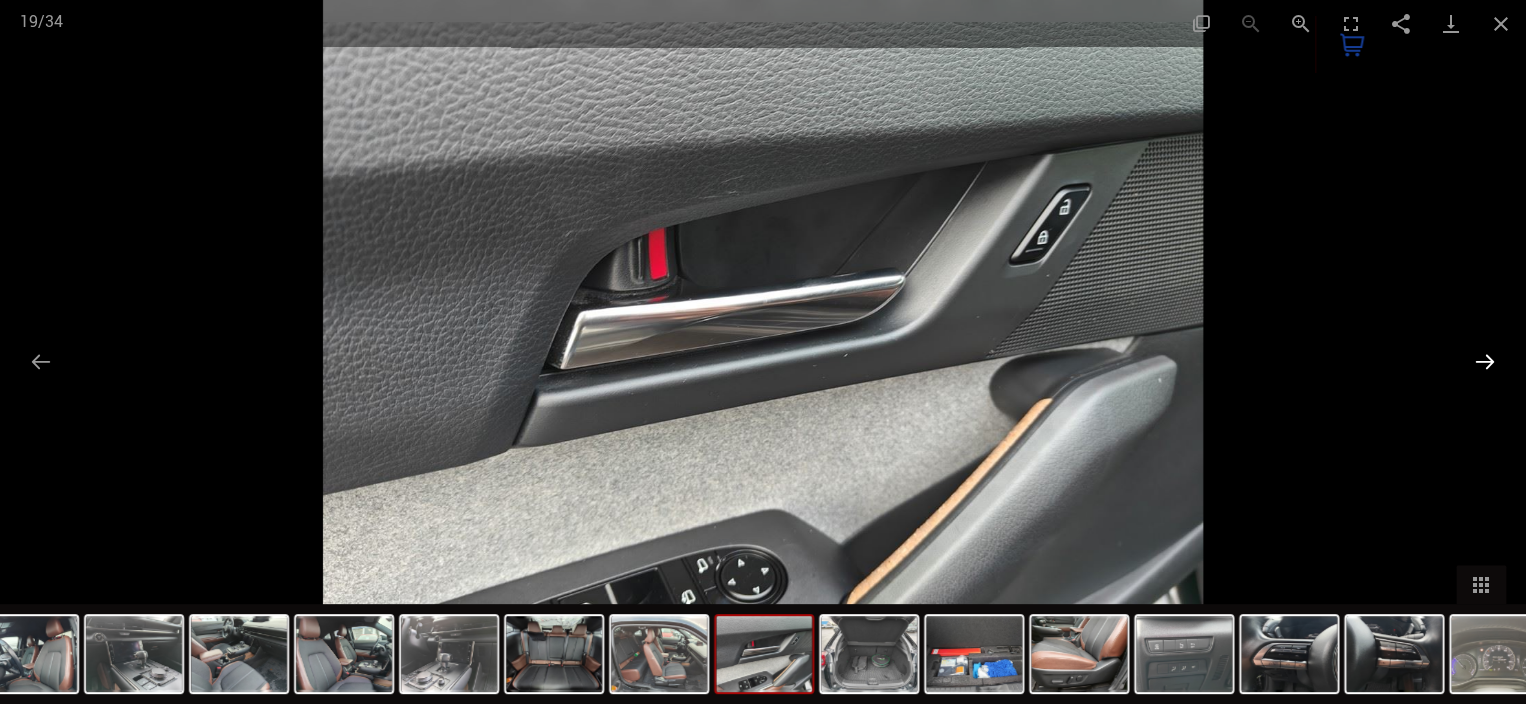 click at bounding box center (1485, 361) 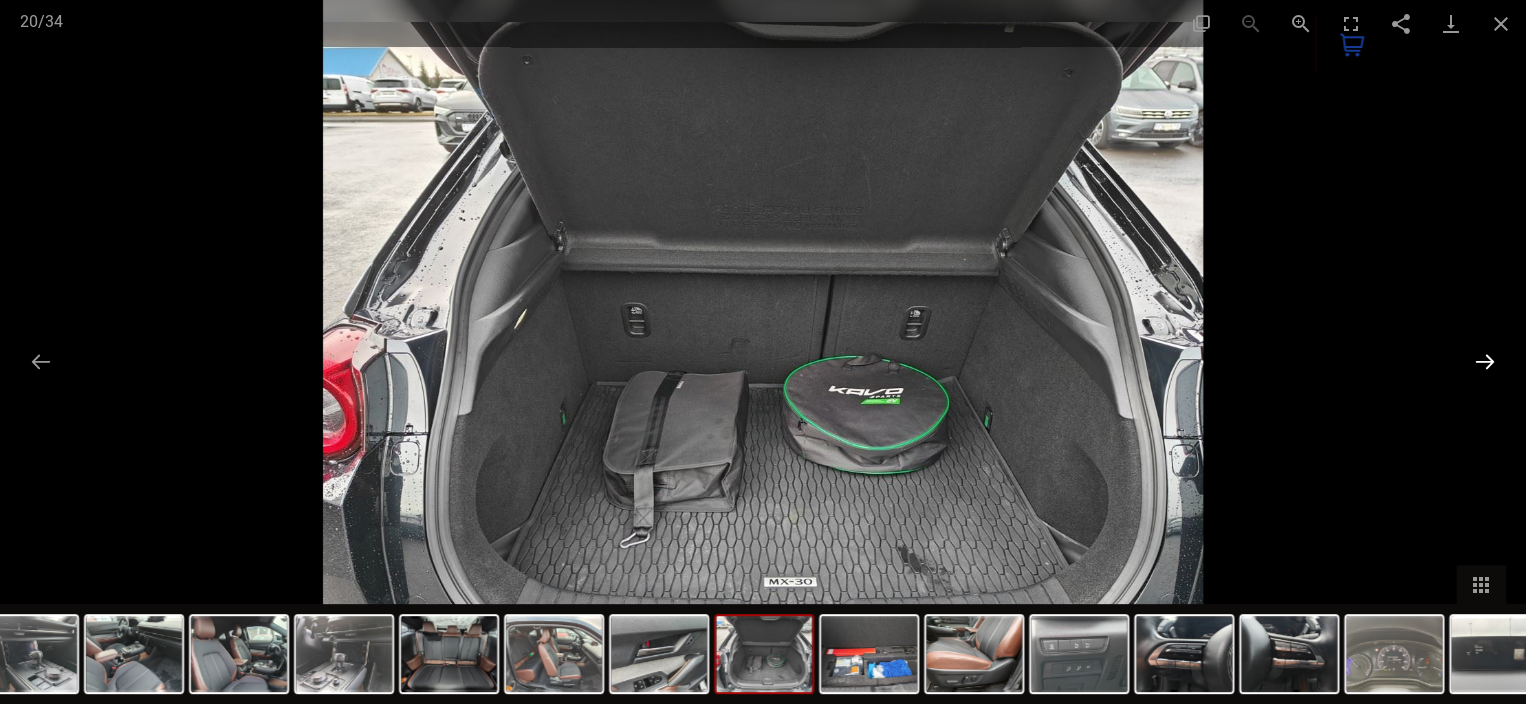 click at bounding box center (1485, 361) 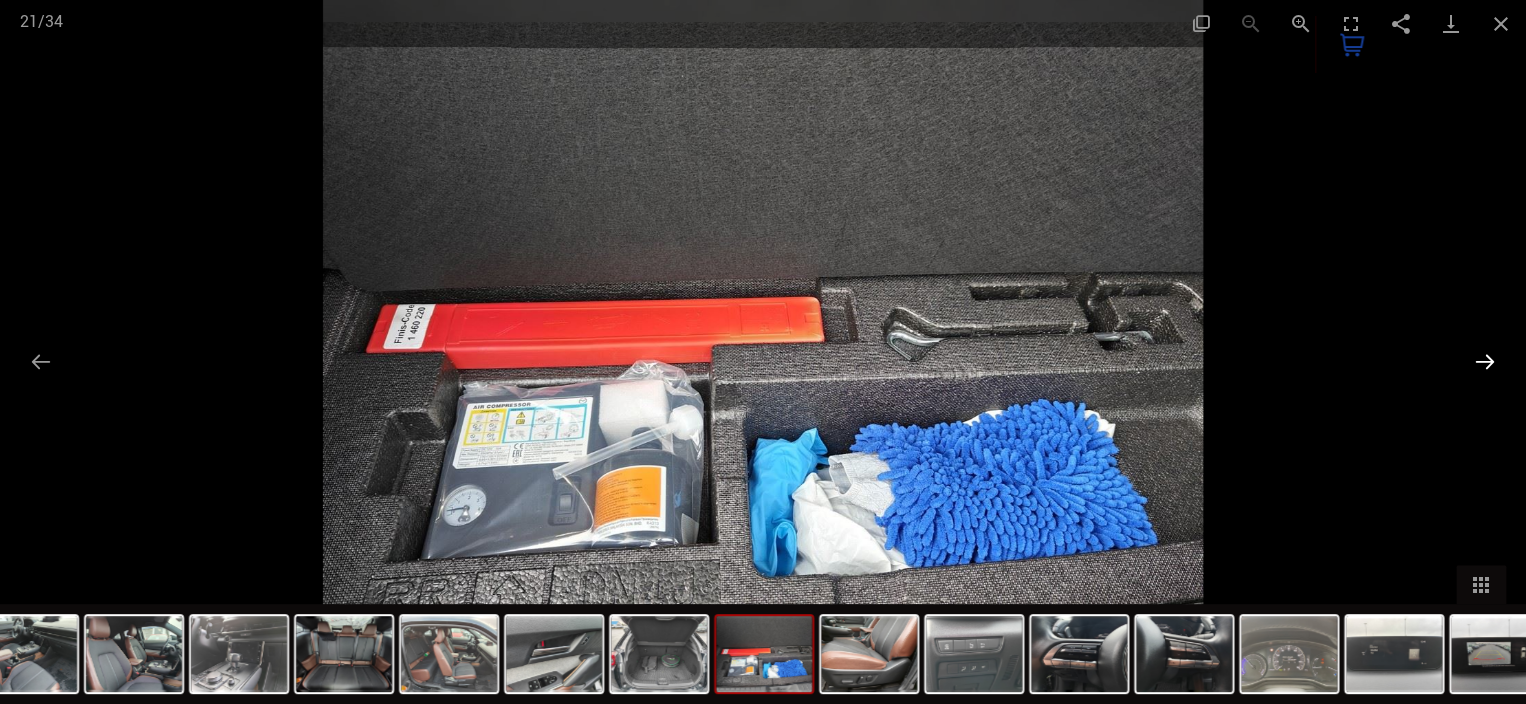 click at bounding box center [1485, 361] 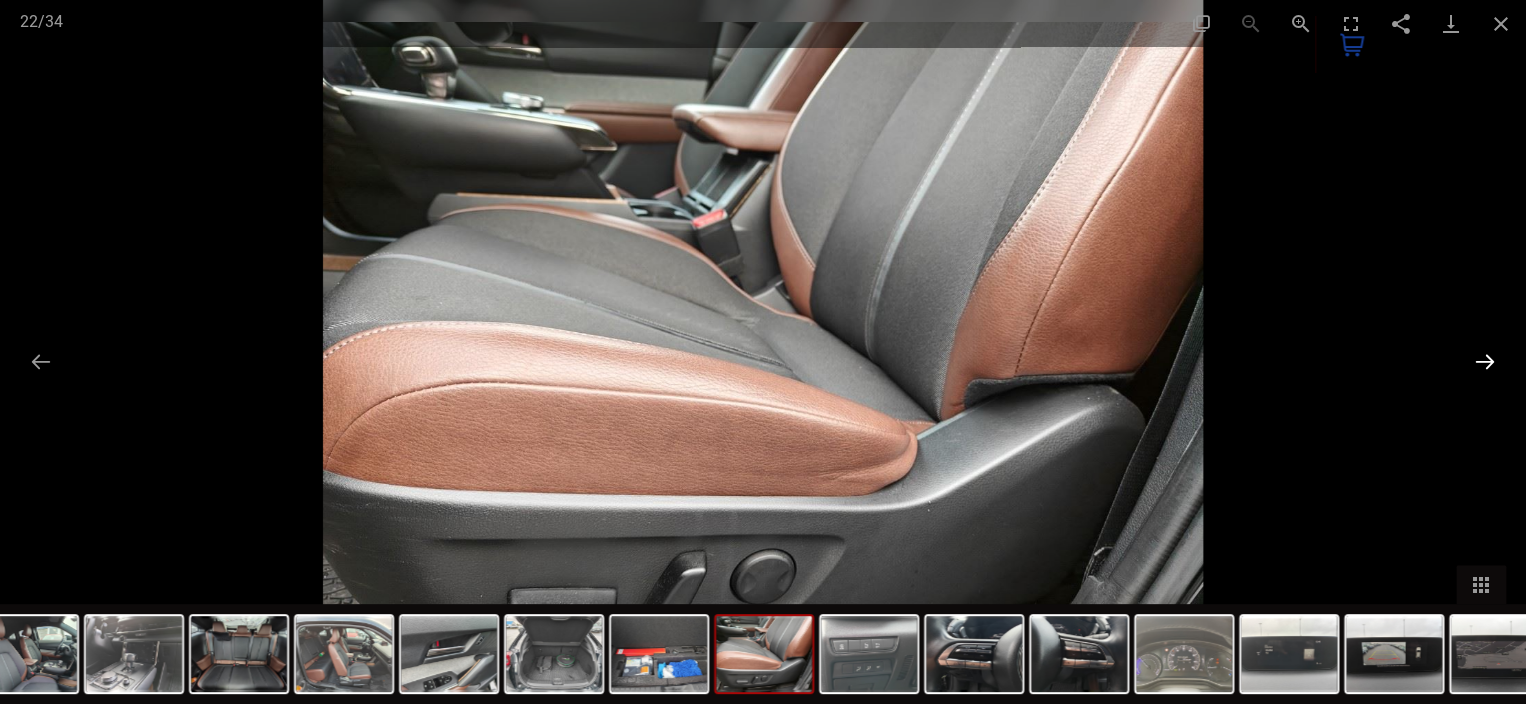 click at bounding box center [1485, 361] 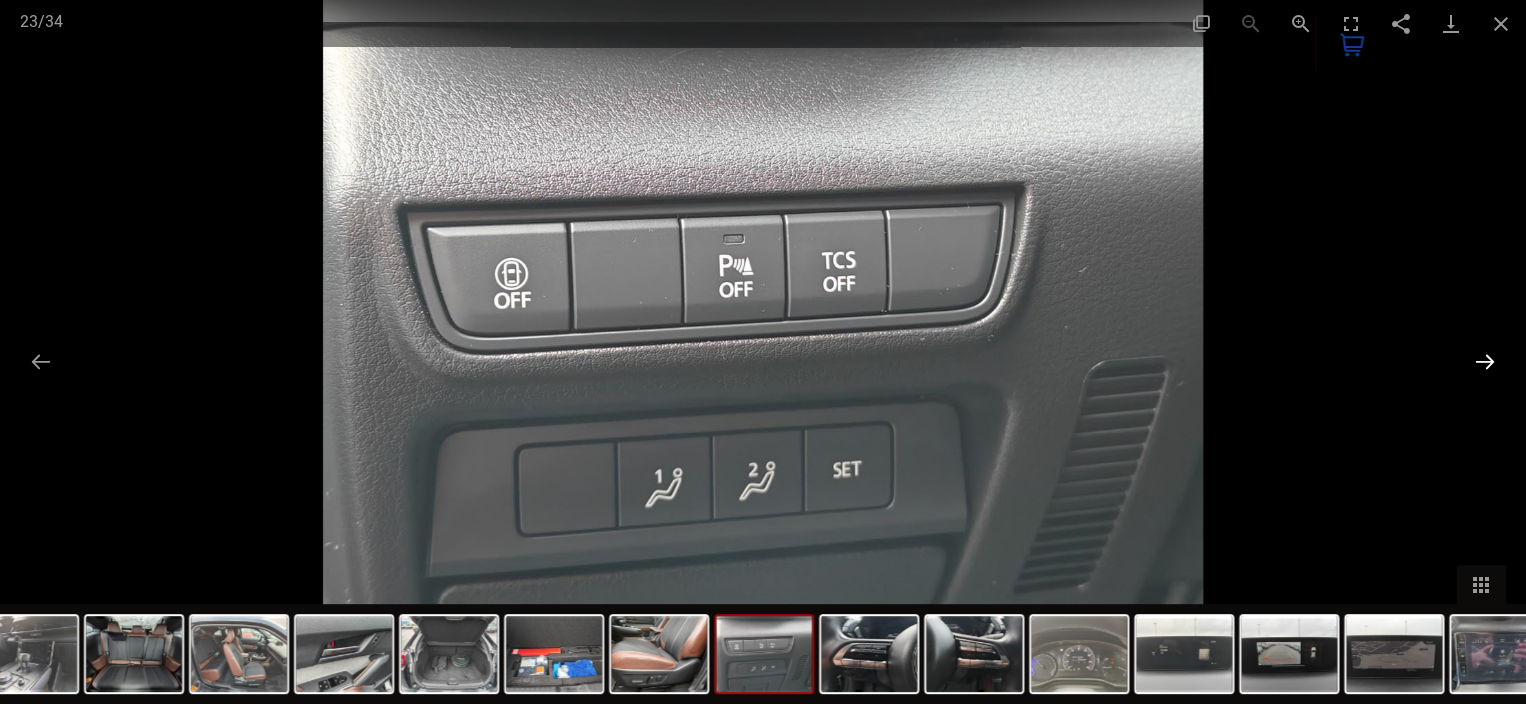 click at bounding box center (1485, 361) 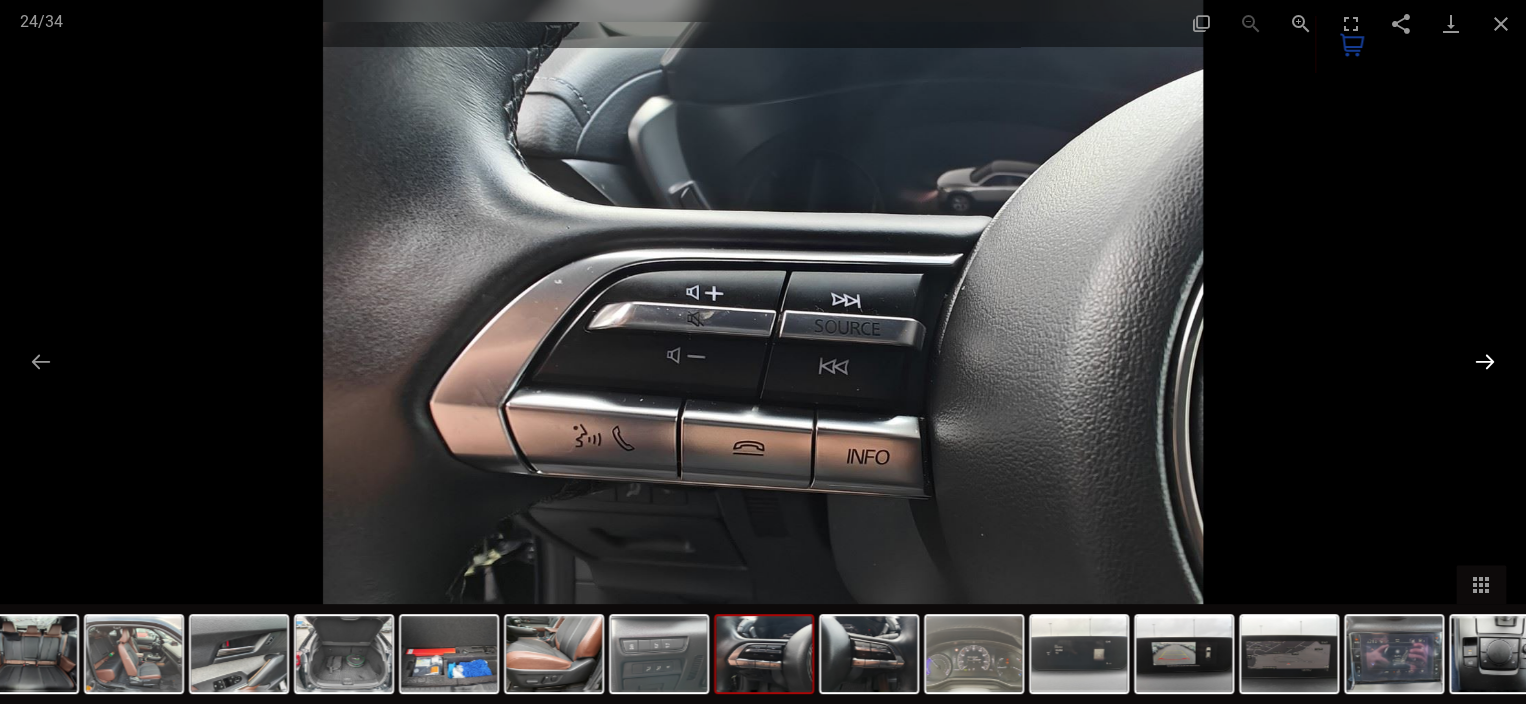 click at bounding box center [1485, 361] 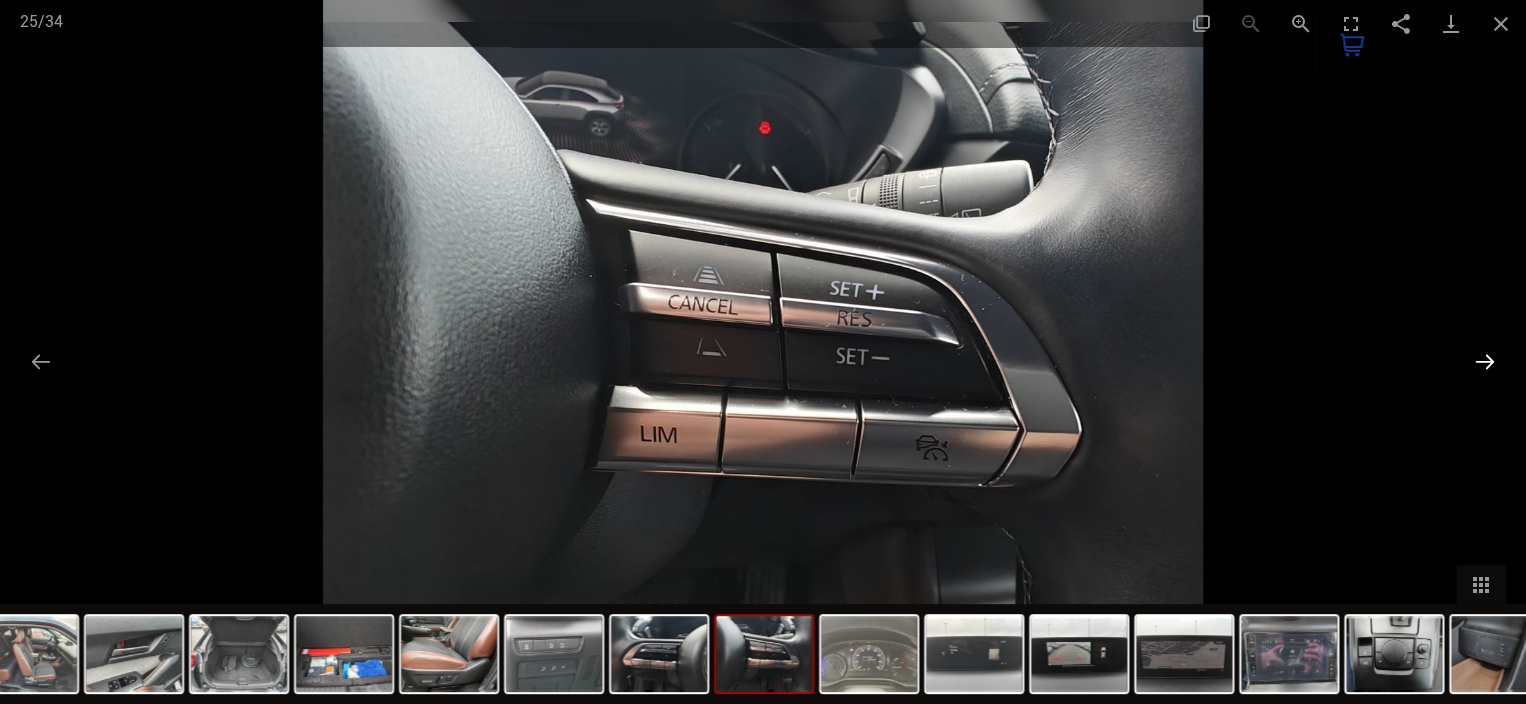 click at bounding box center [1485, 361] 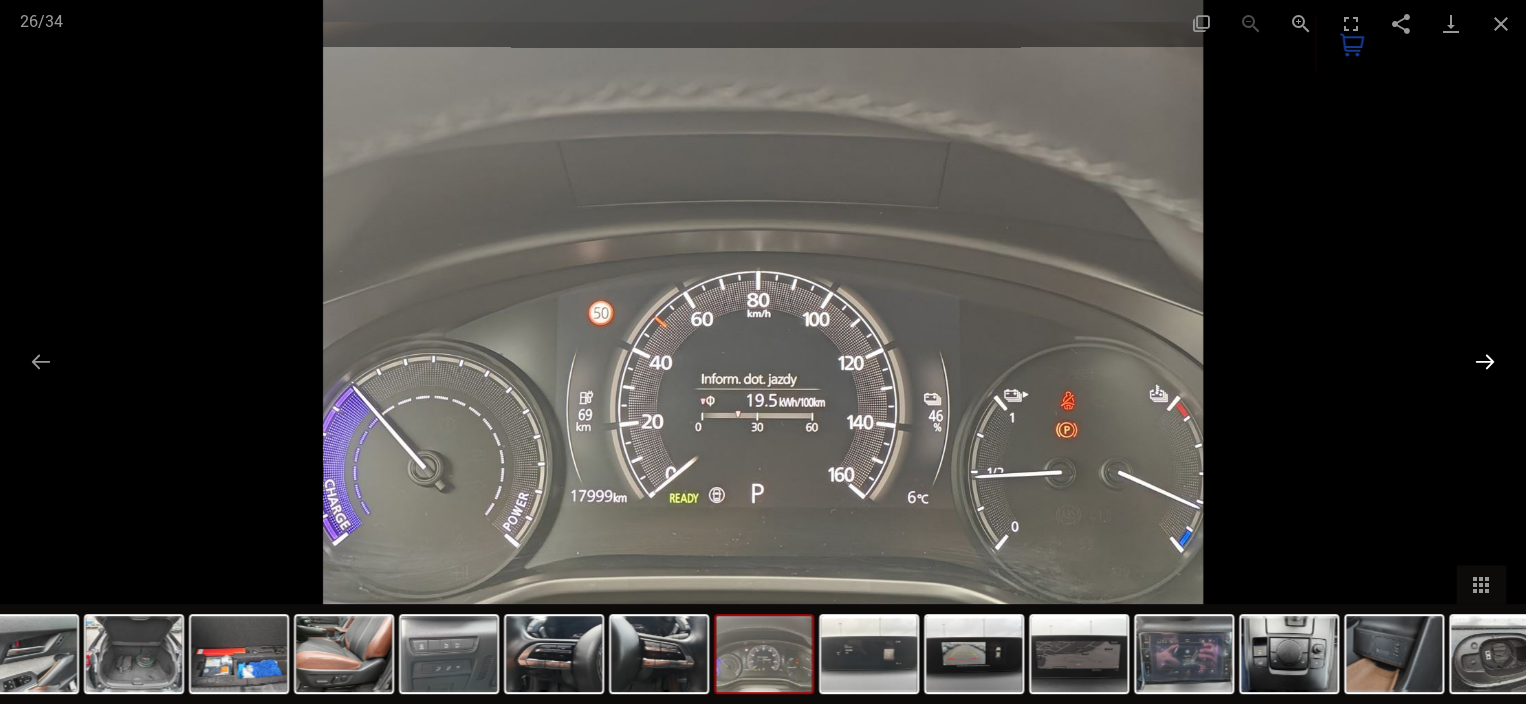 click at bounding box center [1485, 361] 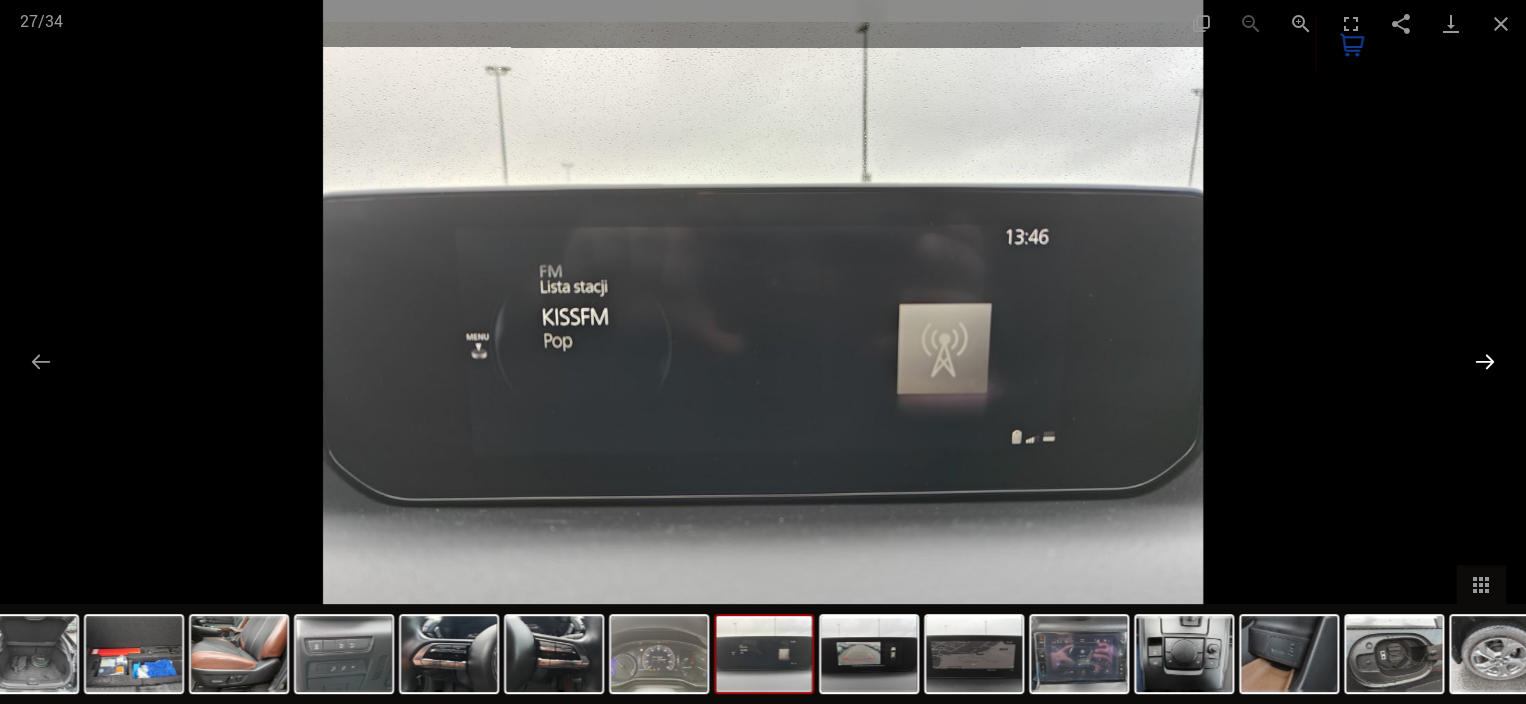 click at bounding box center [1485, 361] 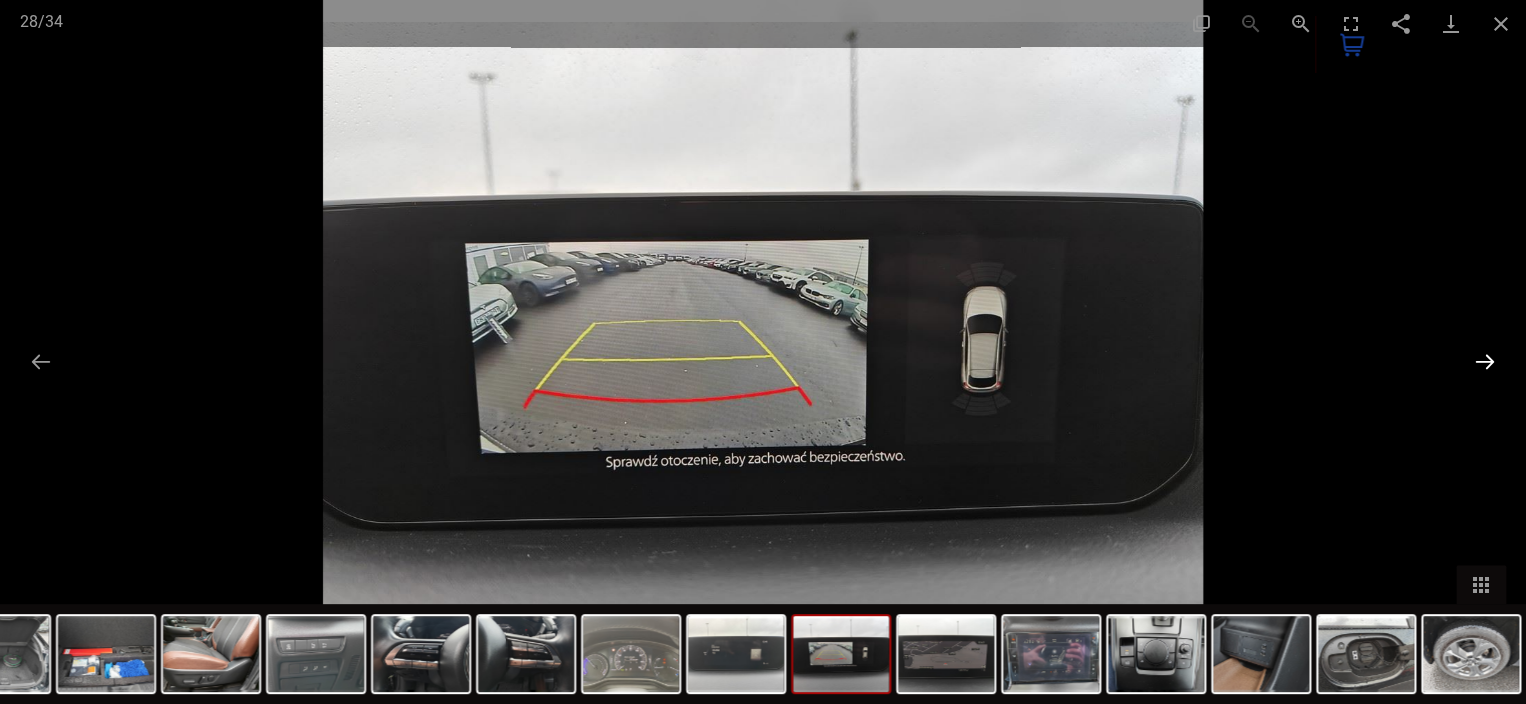 click at bounding box center (1485, 361) 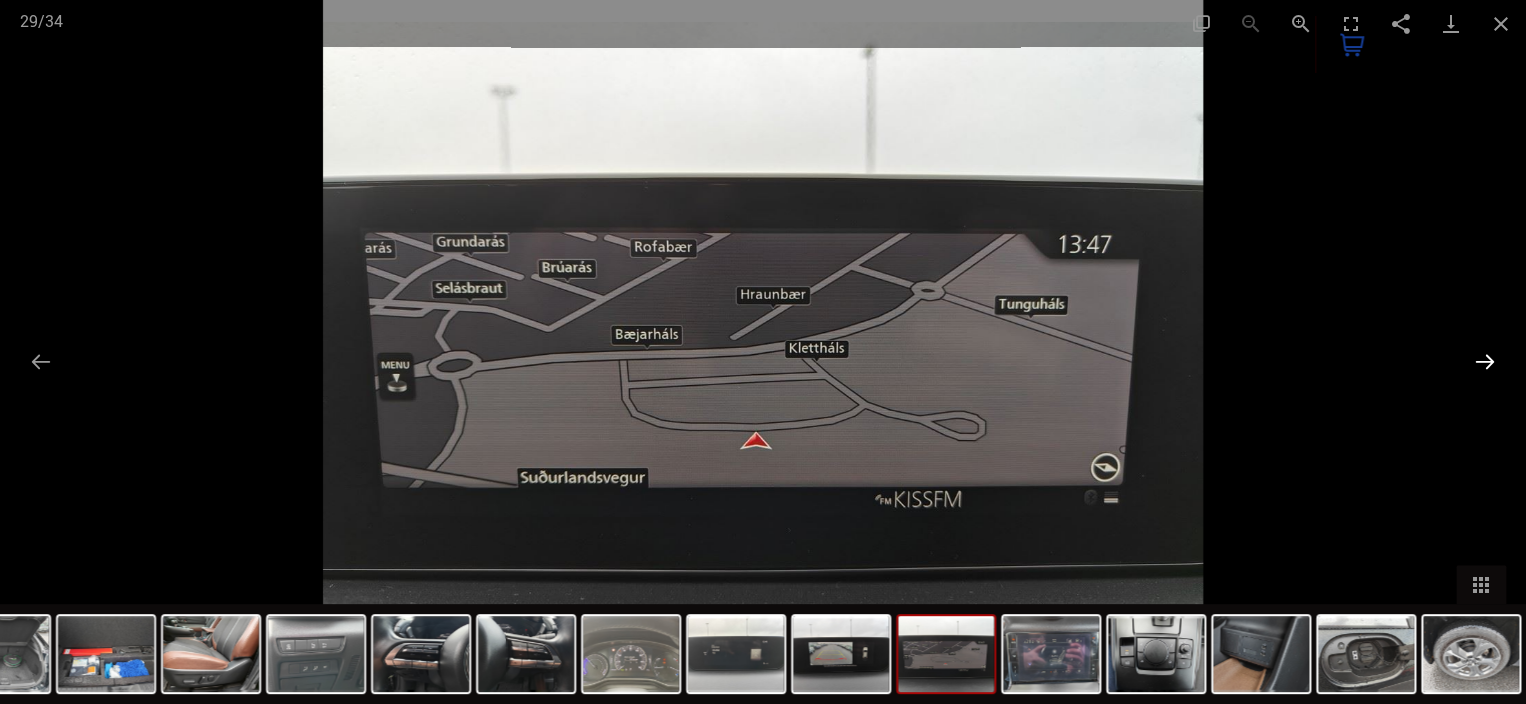 click at bounding box center (1485, 361) 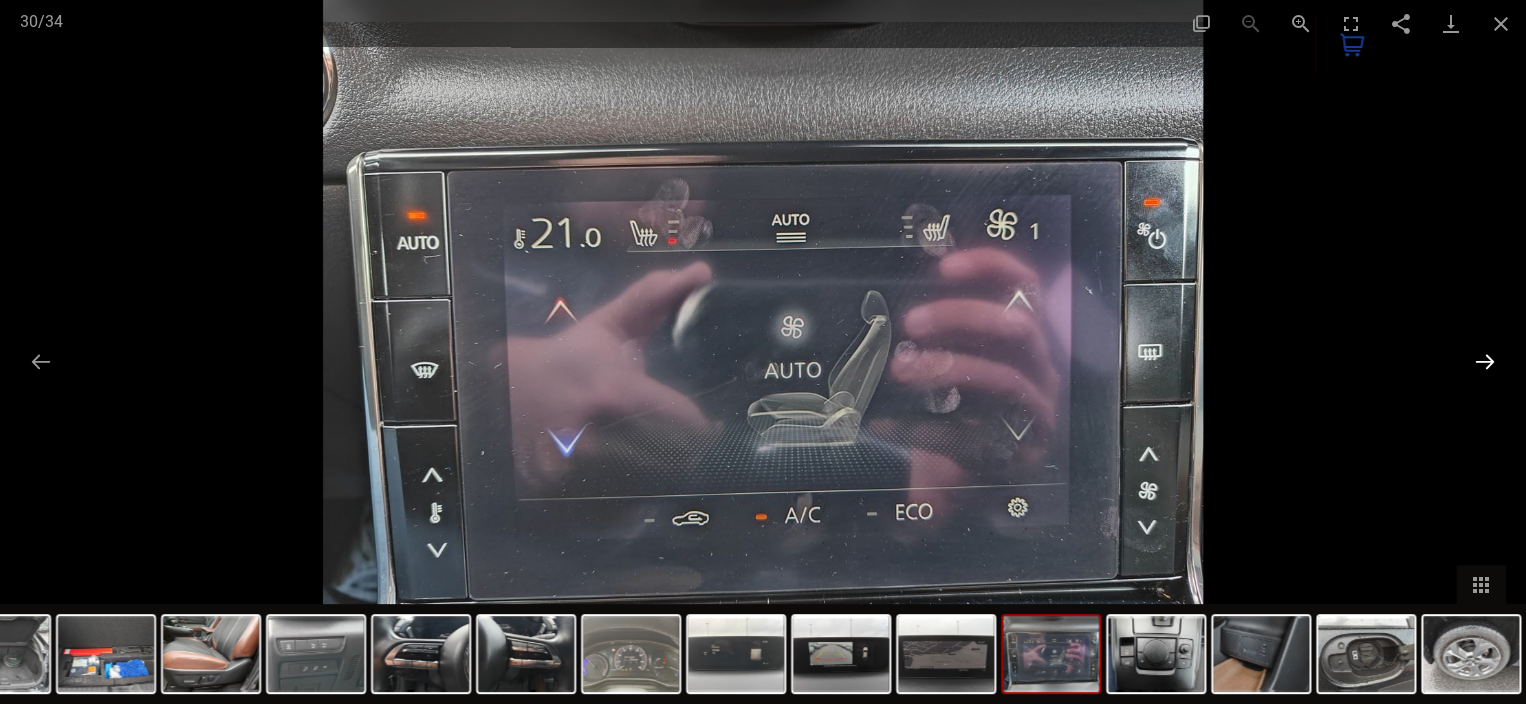 click at bounding box center (1485, 361) 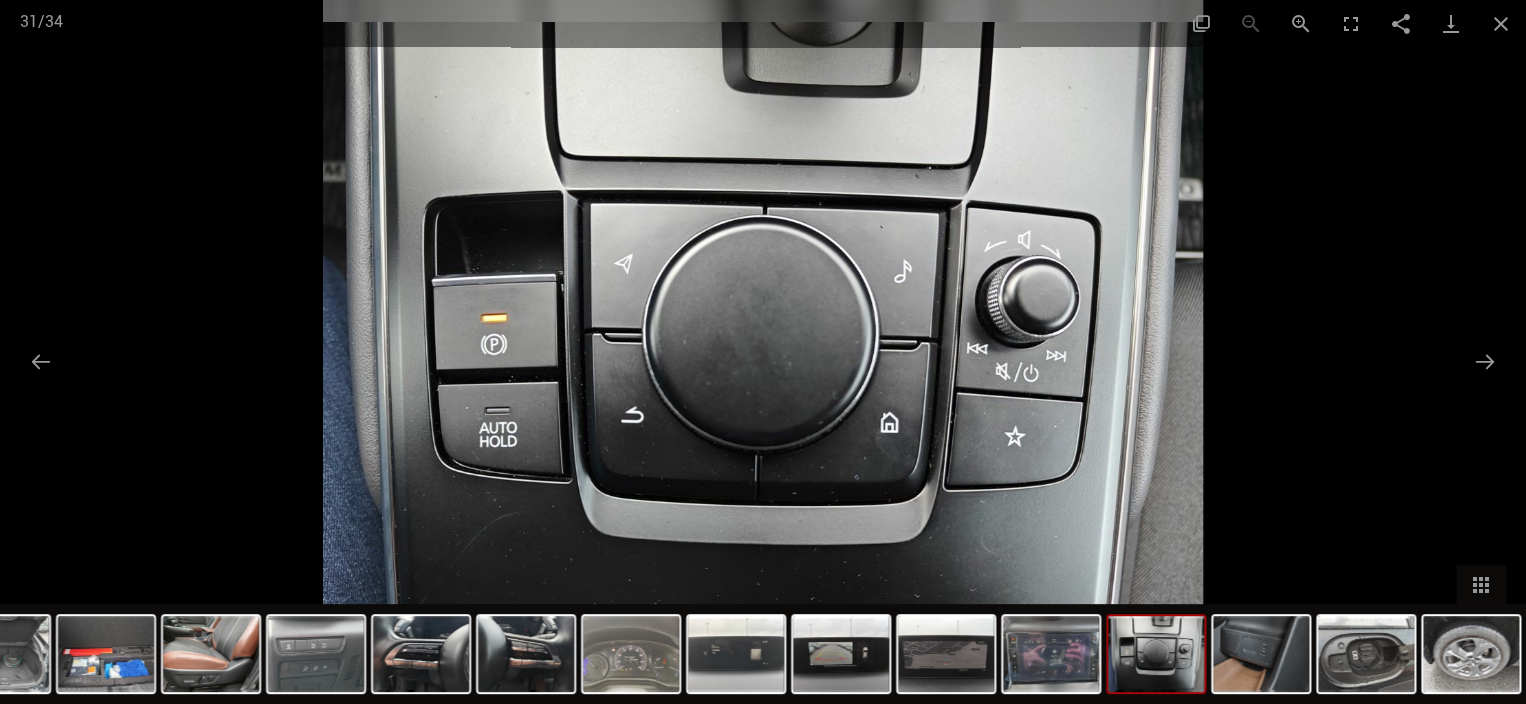 scroll, scrollTop: 300, scrollLeft: 0, axis: vertical 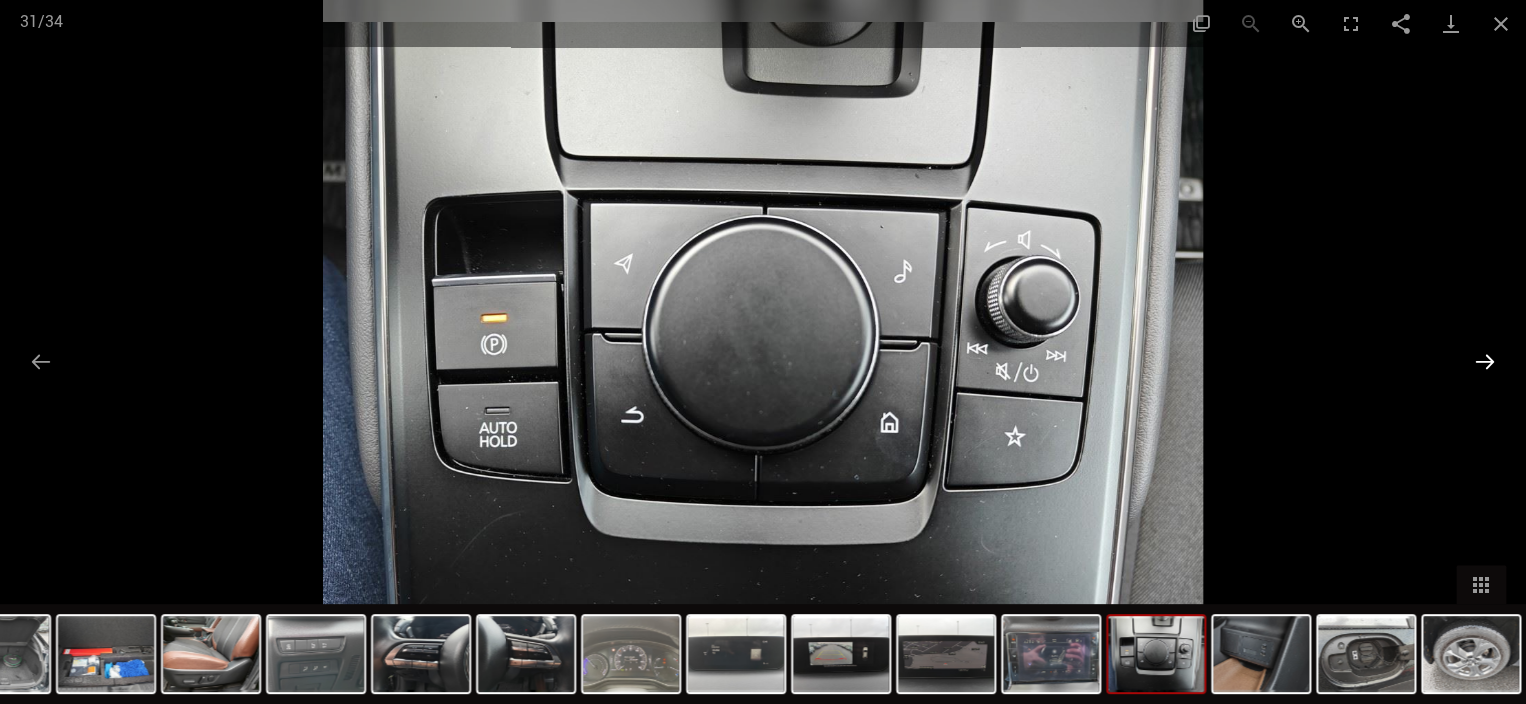 click at bounding box center [1485, 361] 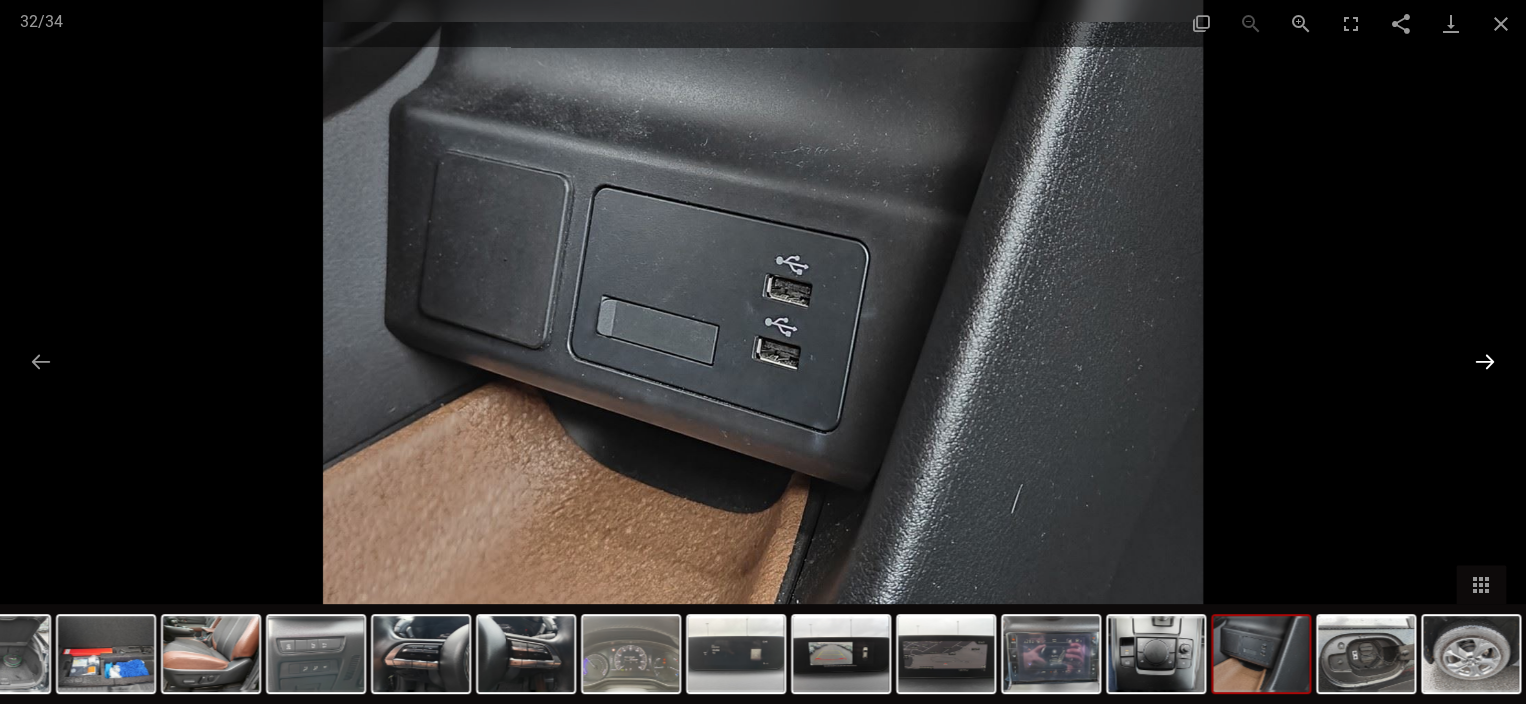 click at bounding box center [1485, 361] 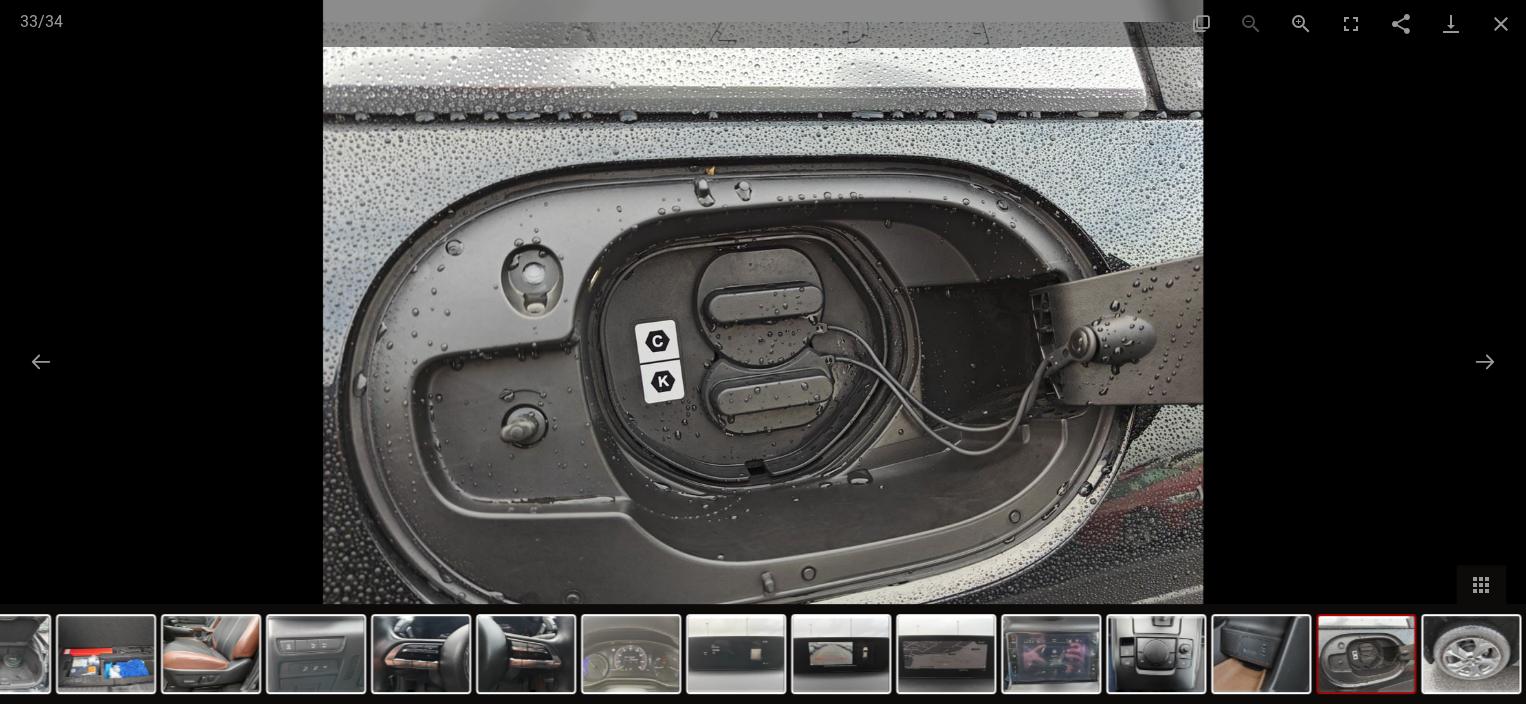 drag, startPoint x: 768, startPoint y: 397, endPoint x: 768, endPoint y: 424, distance: 27 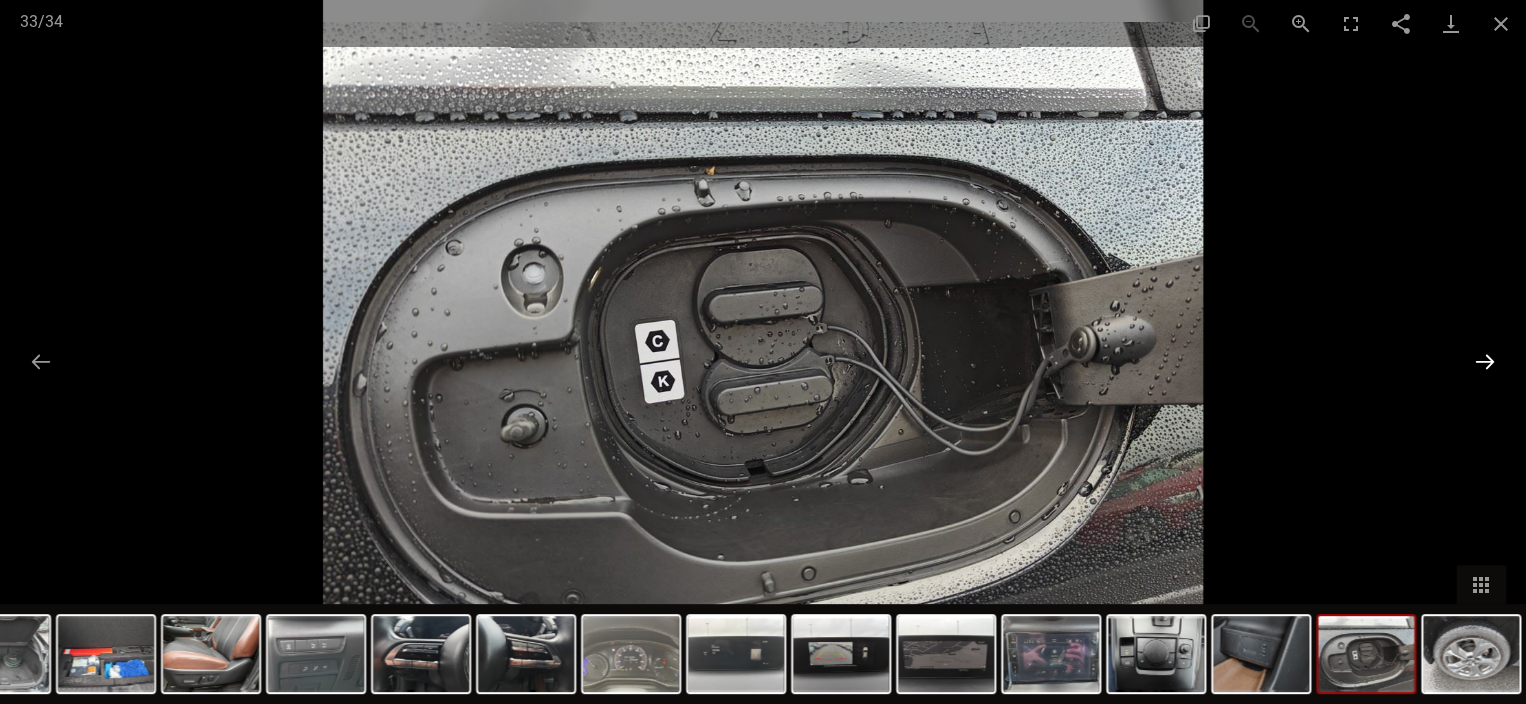 click at bounding box center [1485, 361] 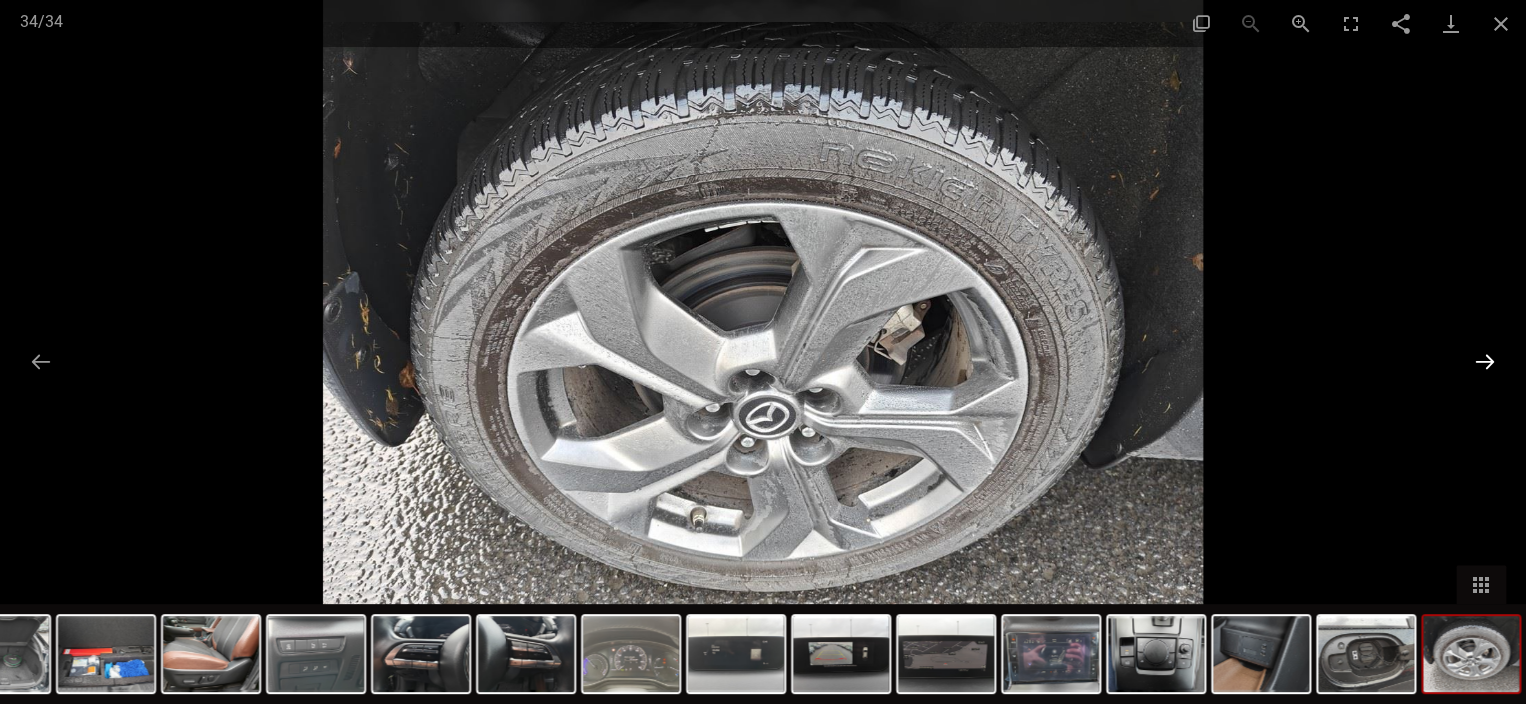click at bounding box center (1485, 361) 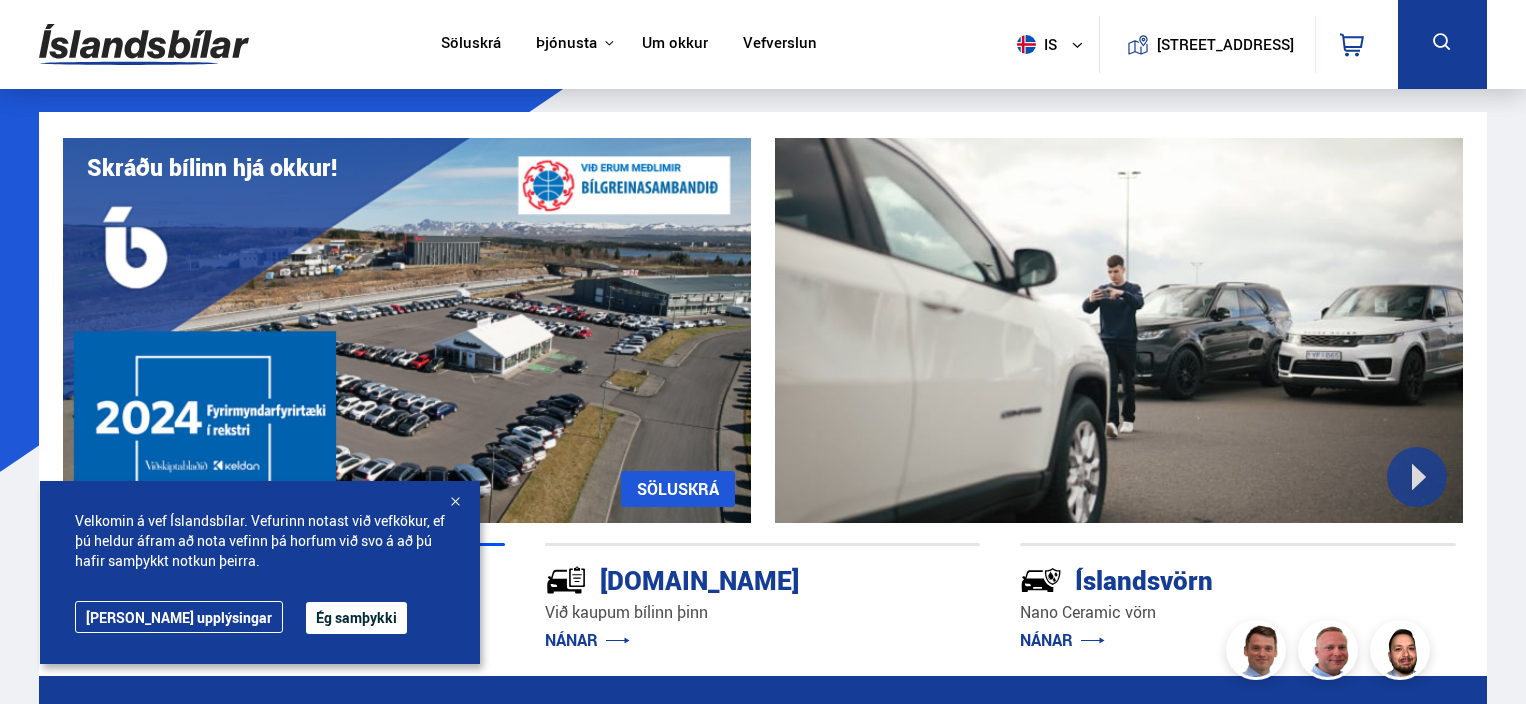 scroll, scrollTop: 1164, scrollLeft: 0, axis: vertical 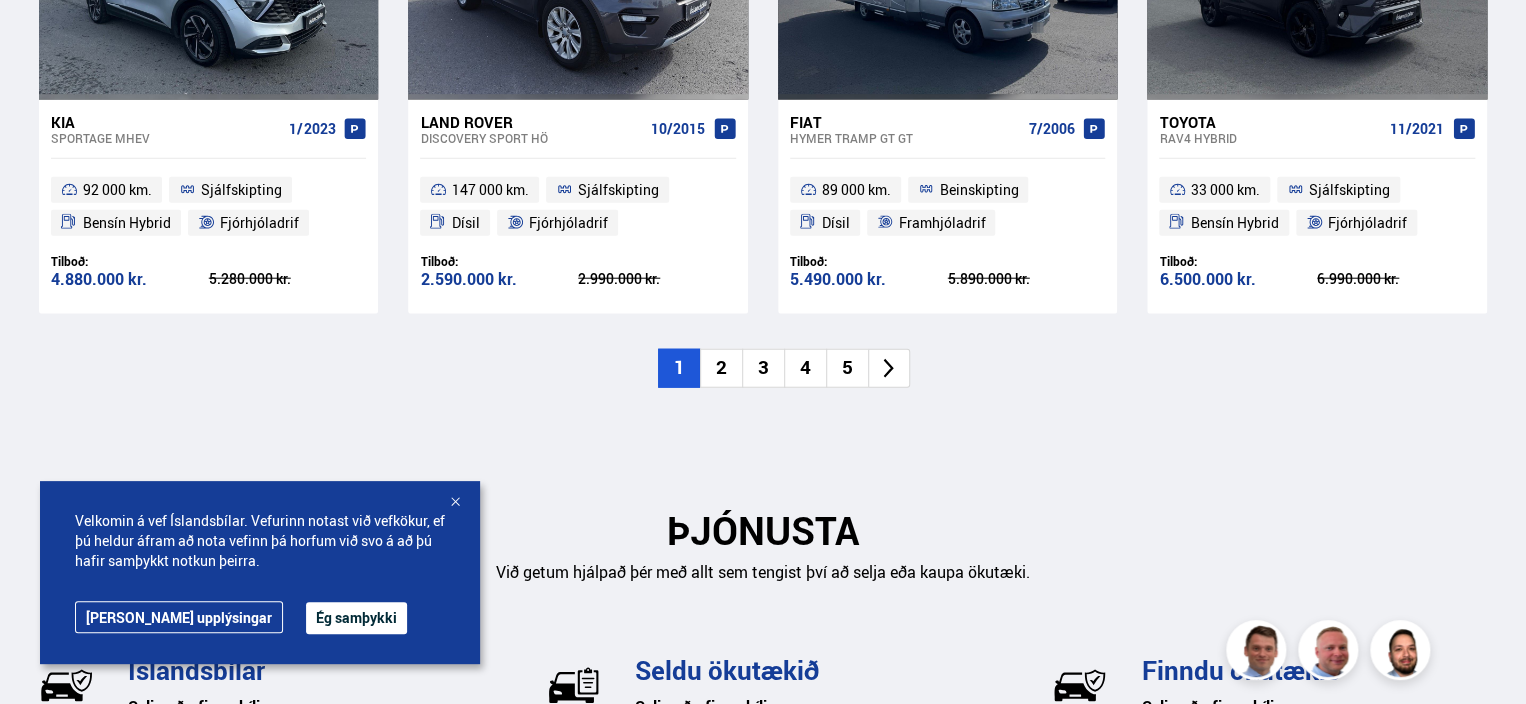 click on "5" at bounding box center (847, 368) 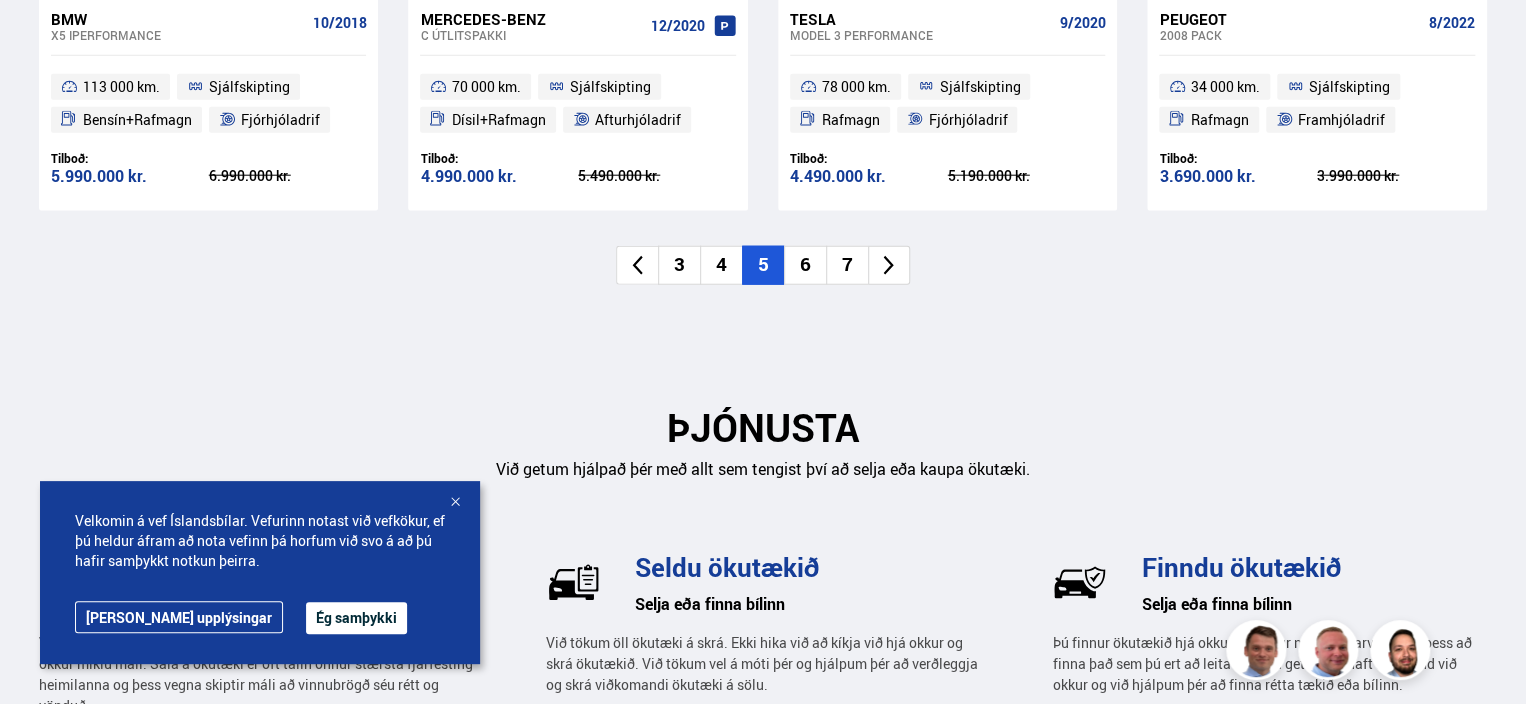 scroll, scrollTop: 2564, scrollLeft: 0, axis: vertical 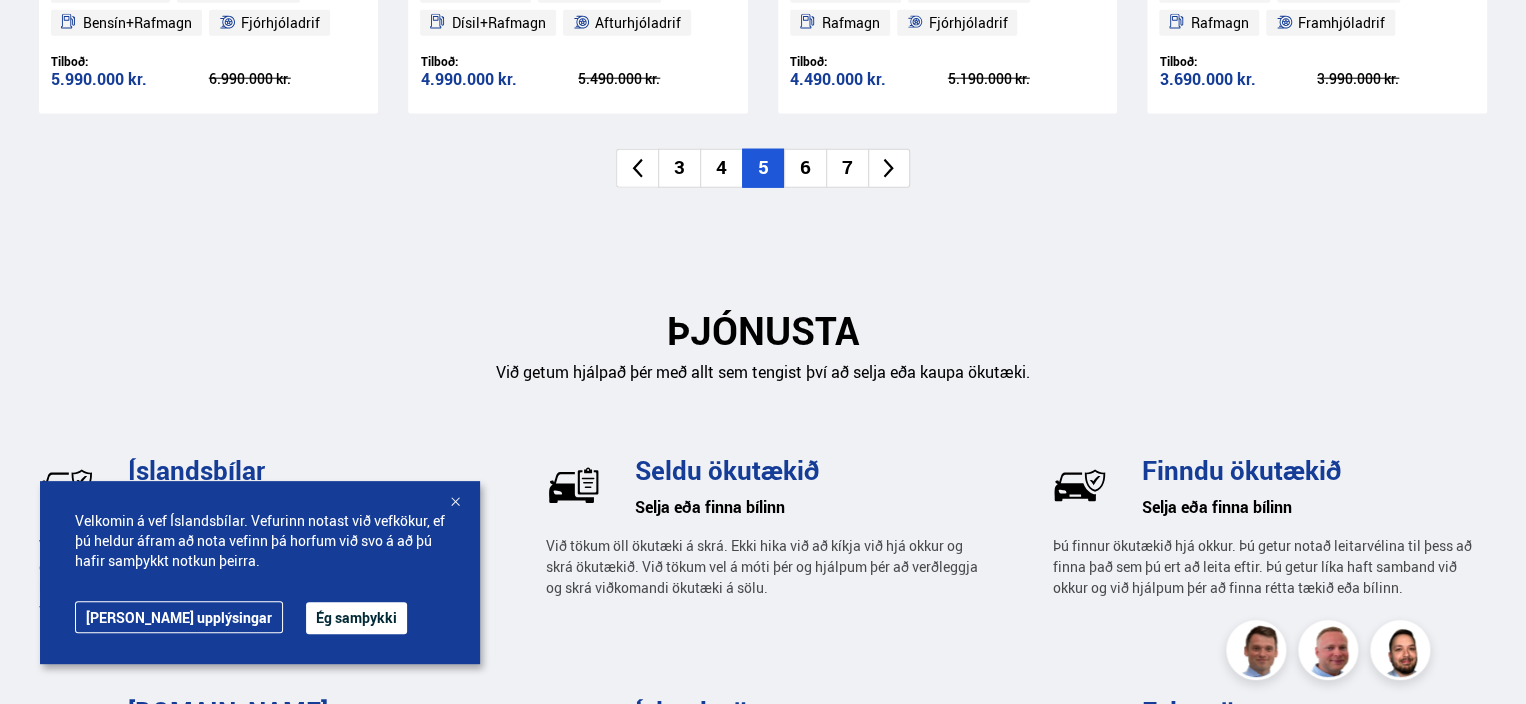 click on "6" at bounding box center [805, 168] 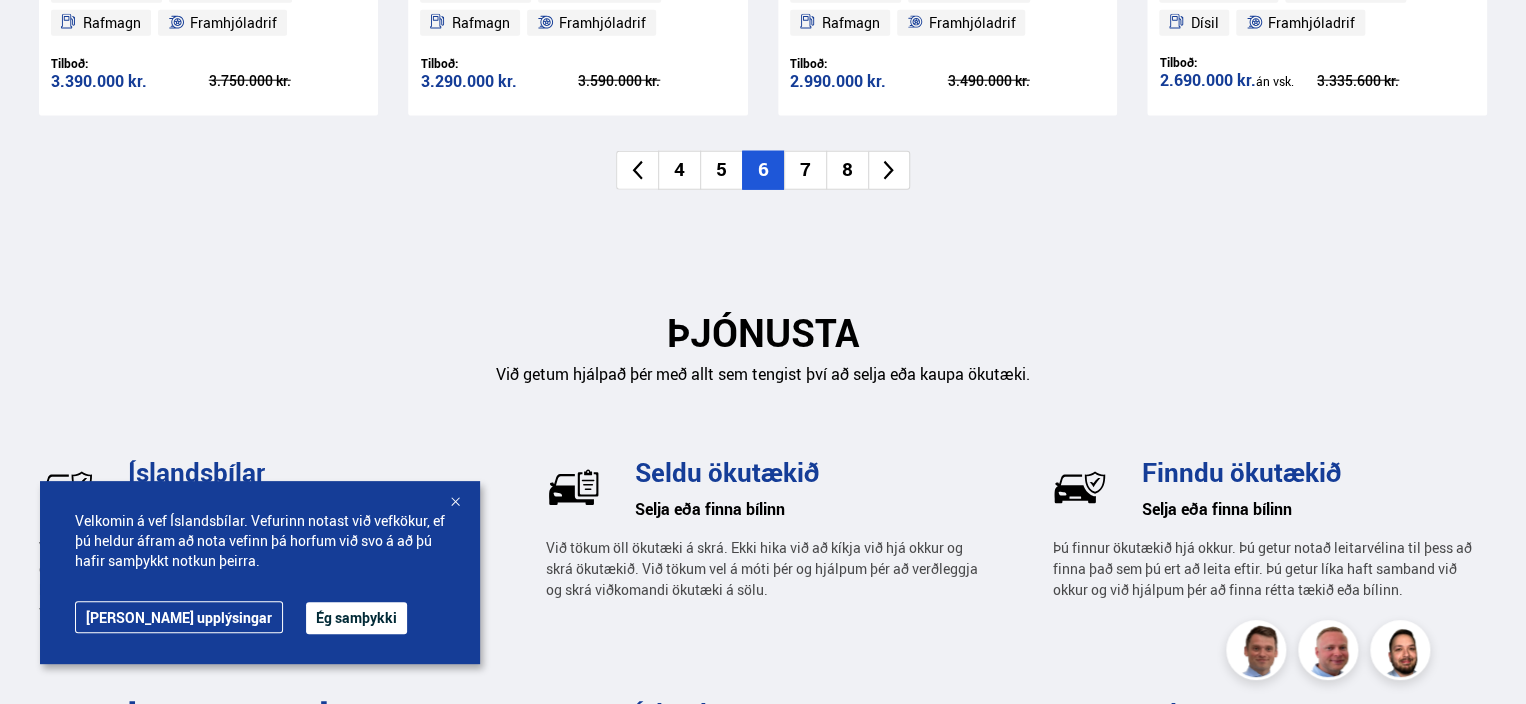 click on "7" at bounding box center (805, 170) 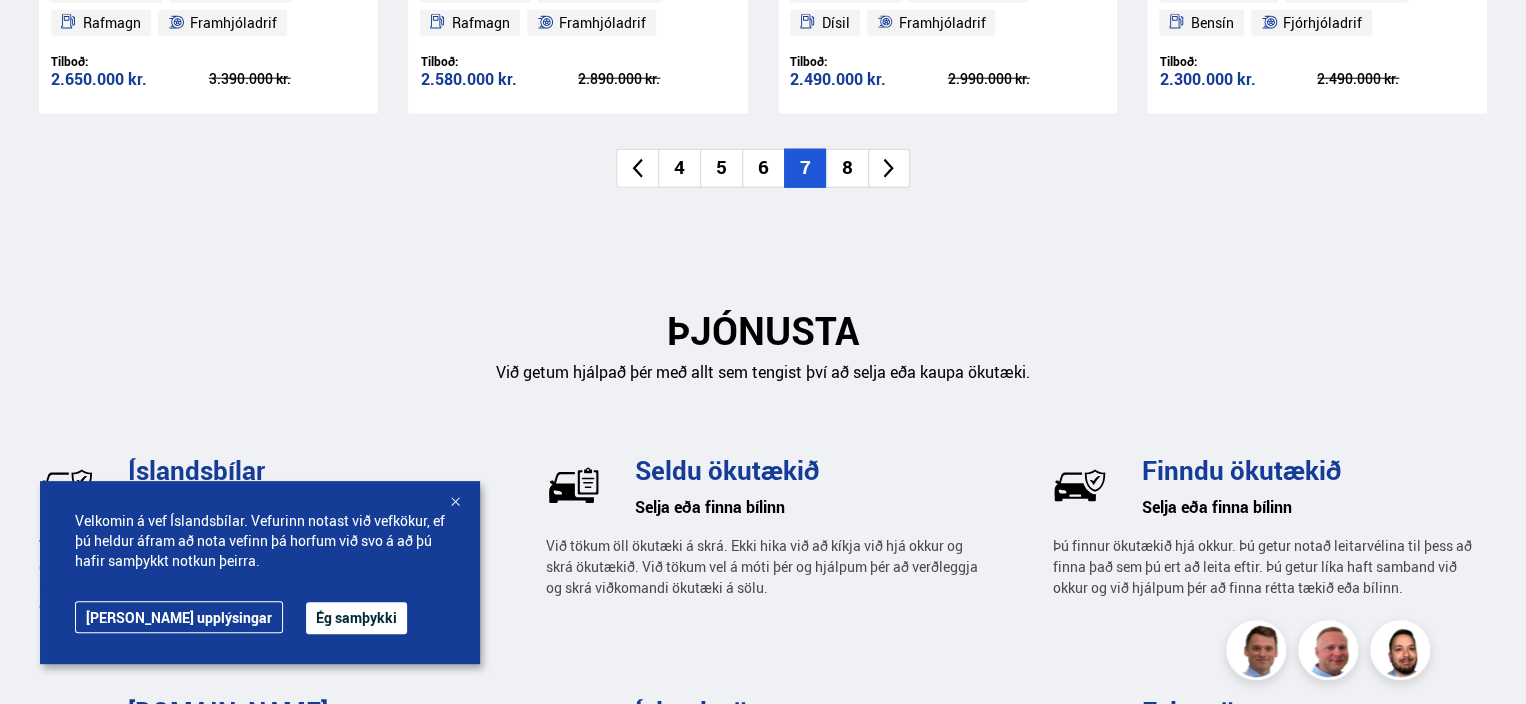 click on "7" at bounding box center (805, 168) 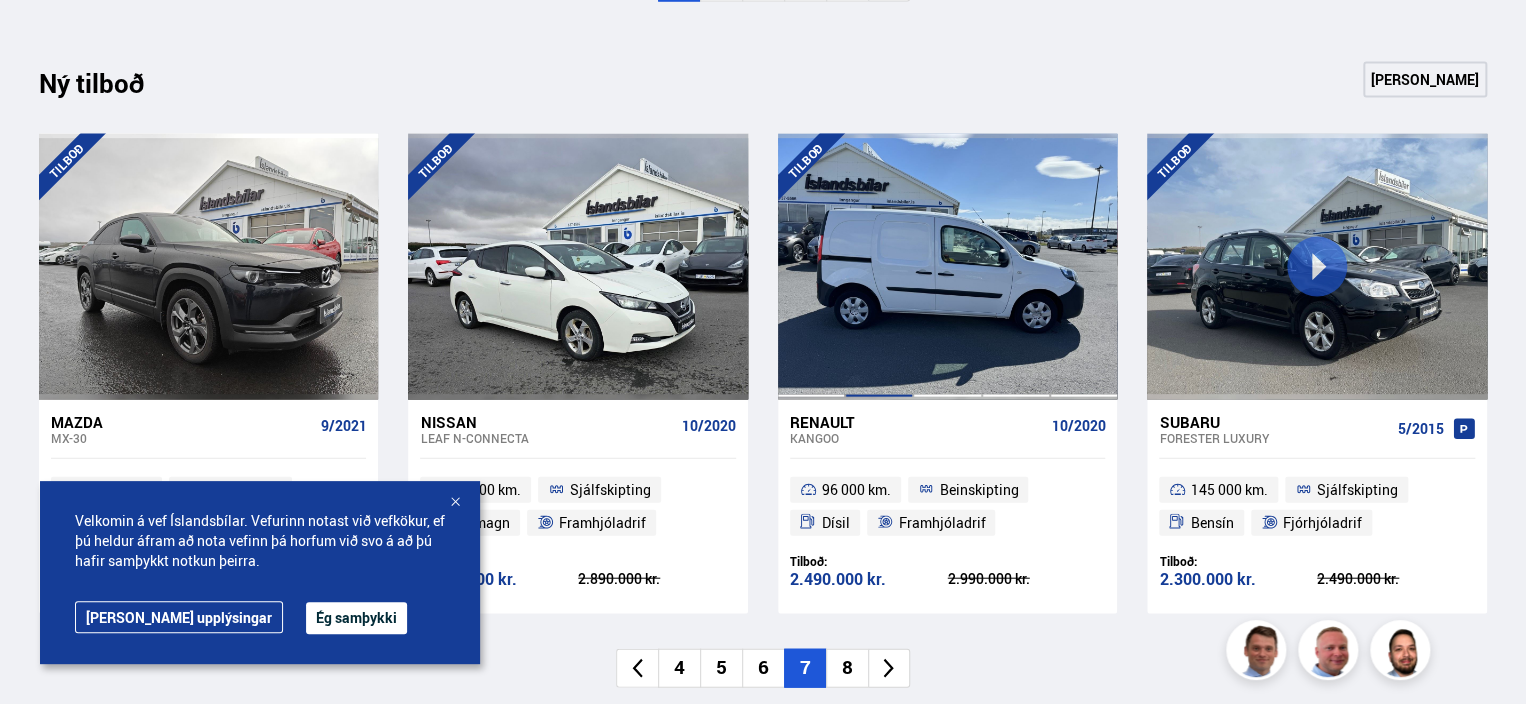 scroll, scrollTop: 2164, scrollLeft: 0, axis: vertical 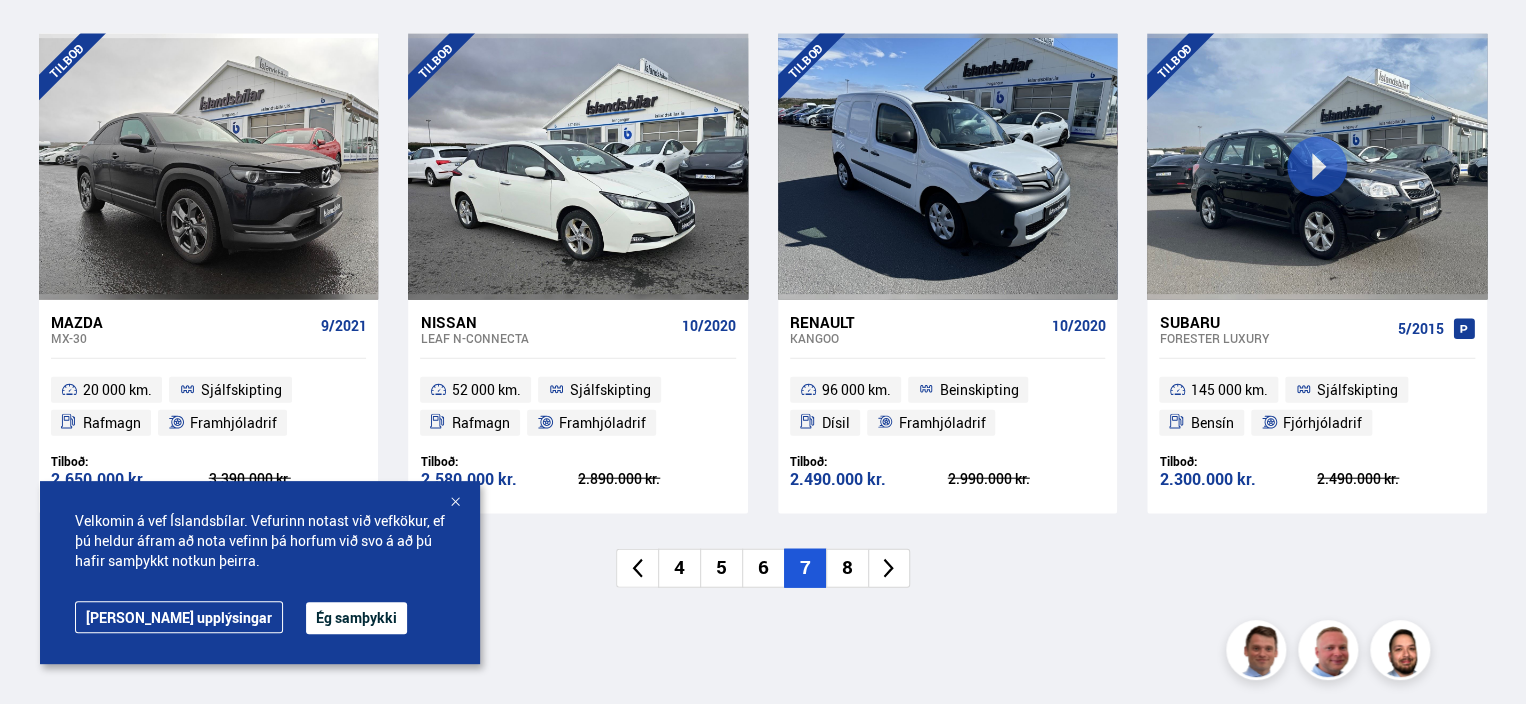click on "8" at bounding box center [847, 568] 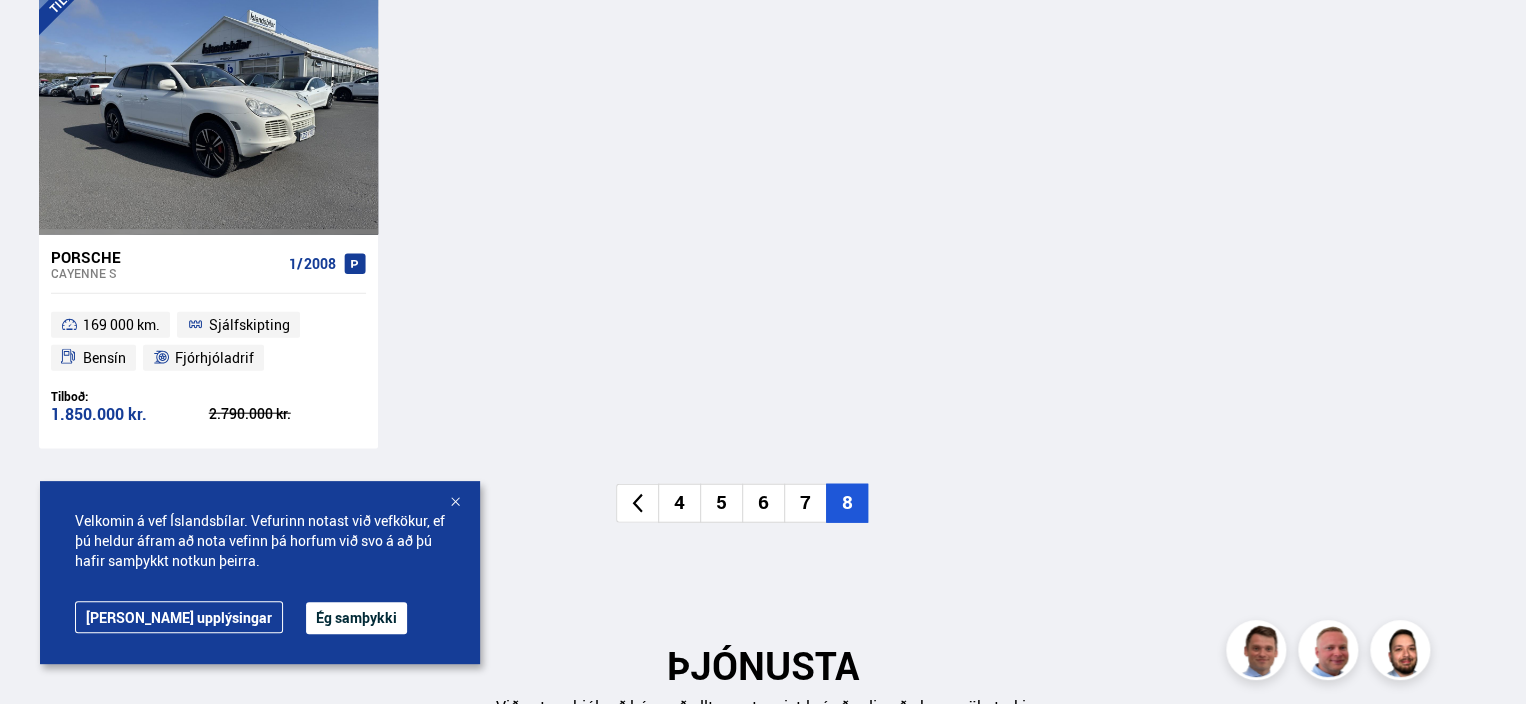 scroll, scrollTop: 2264, scrollLeft: 0, axis: vertical 